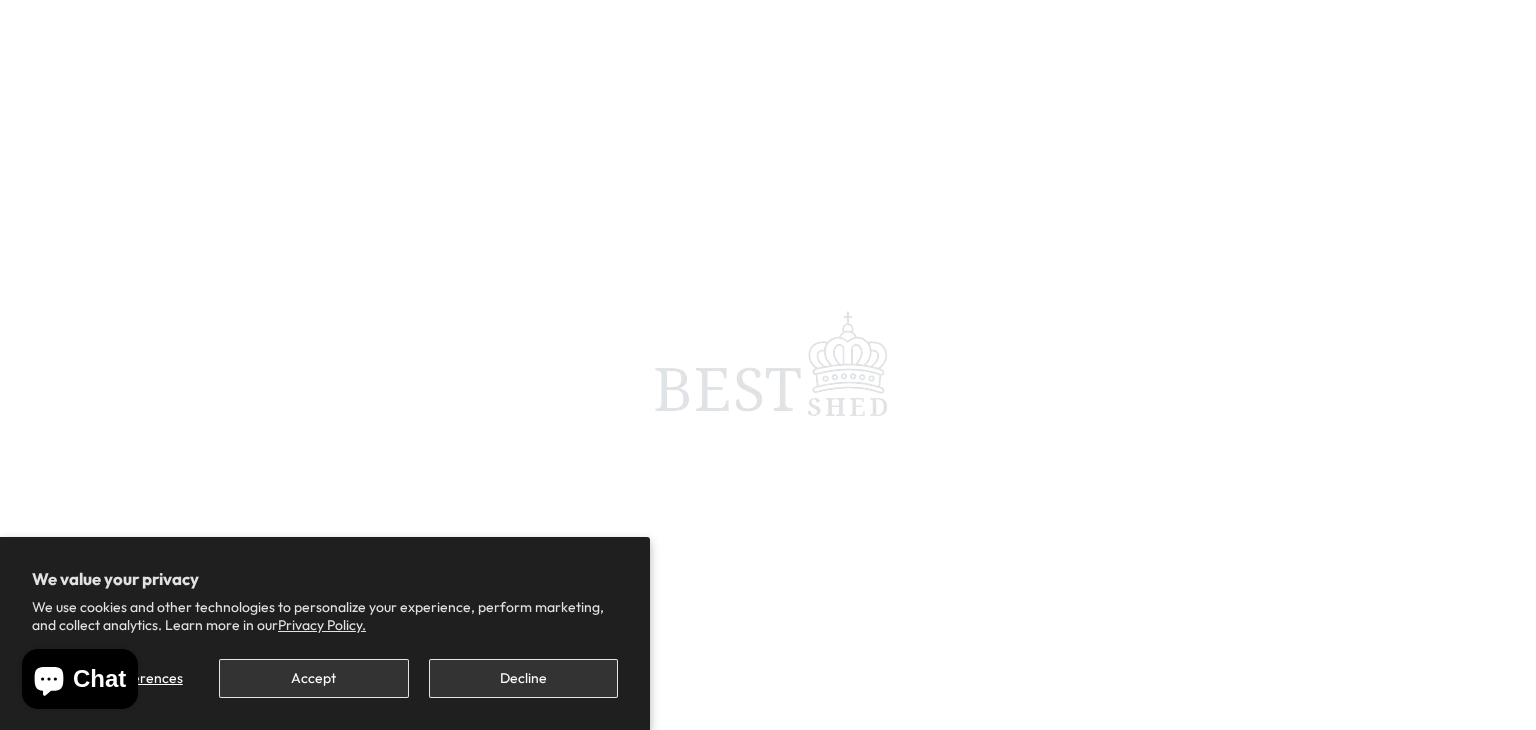 scroll, scrollTop: 0, scrollLeft: 0, axis: both 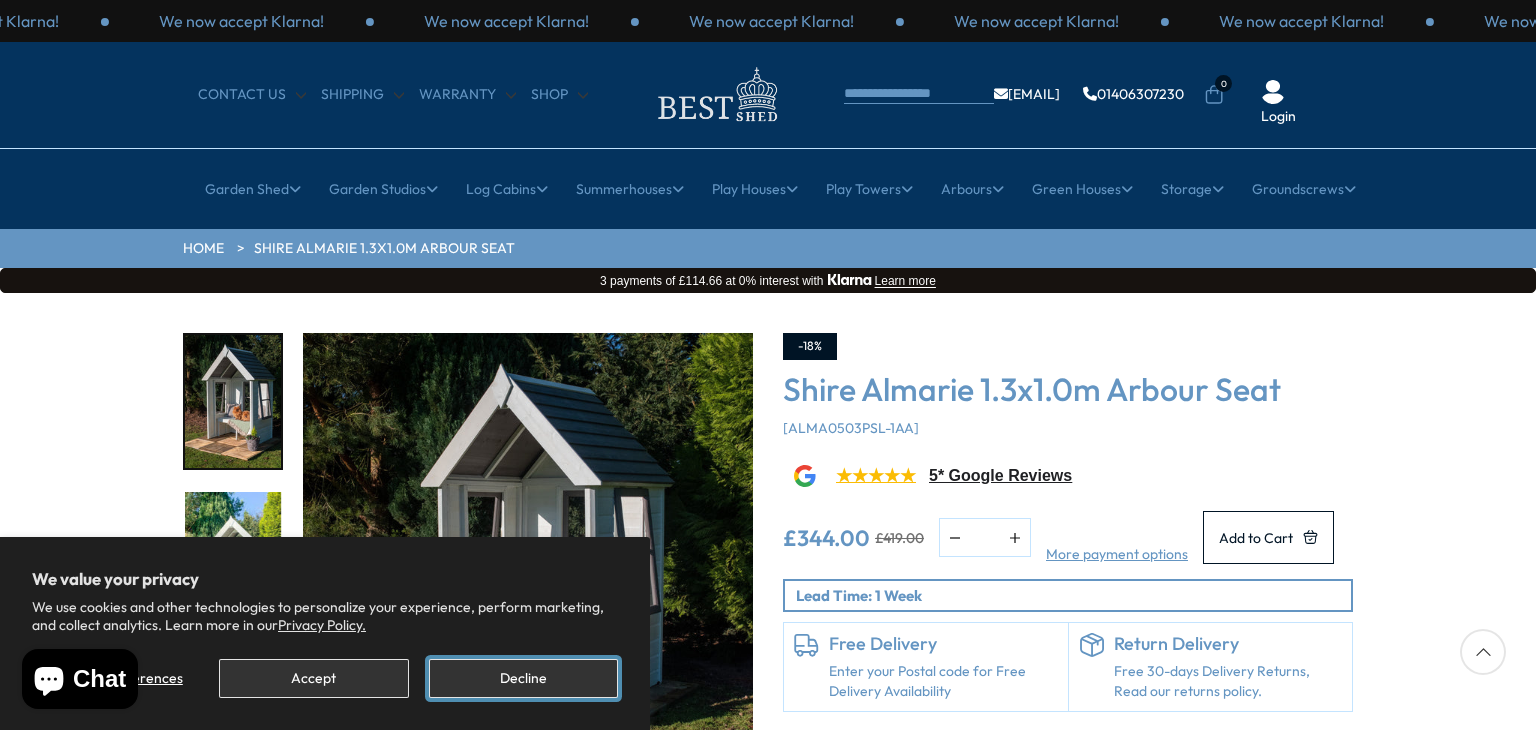 click on "Decline" at bounding box center [523, 678] 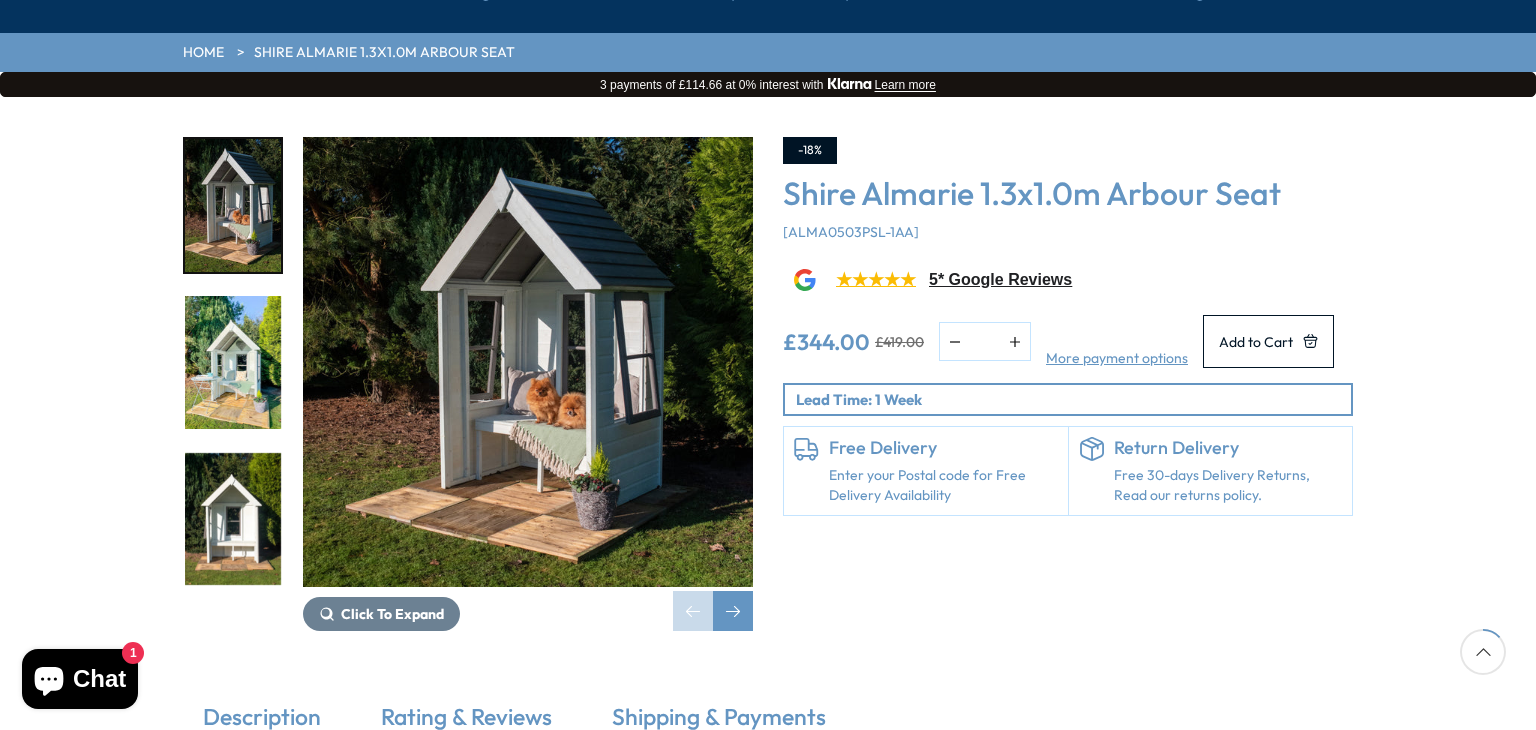 scroll, scrollTop: 200, scrollLeft: 0, axis: vertical 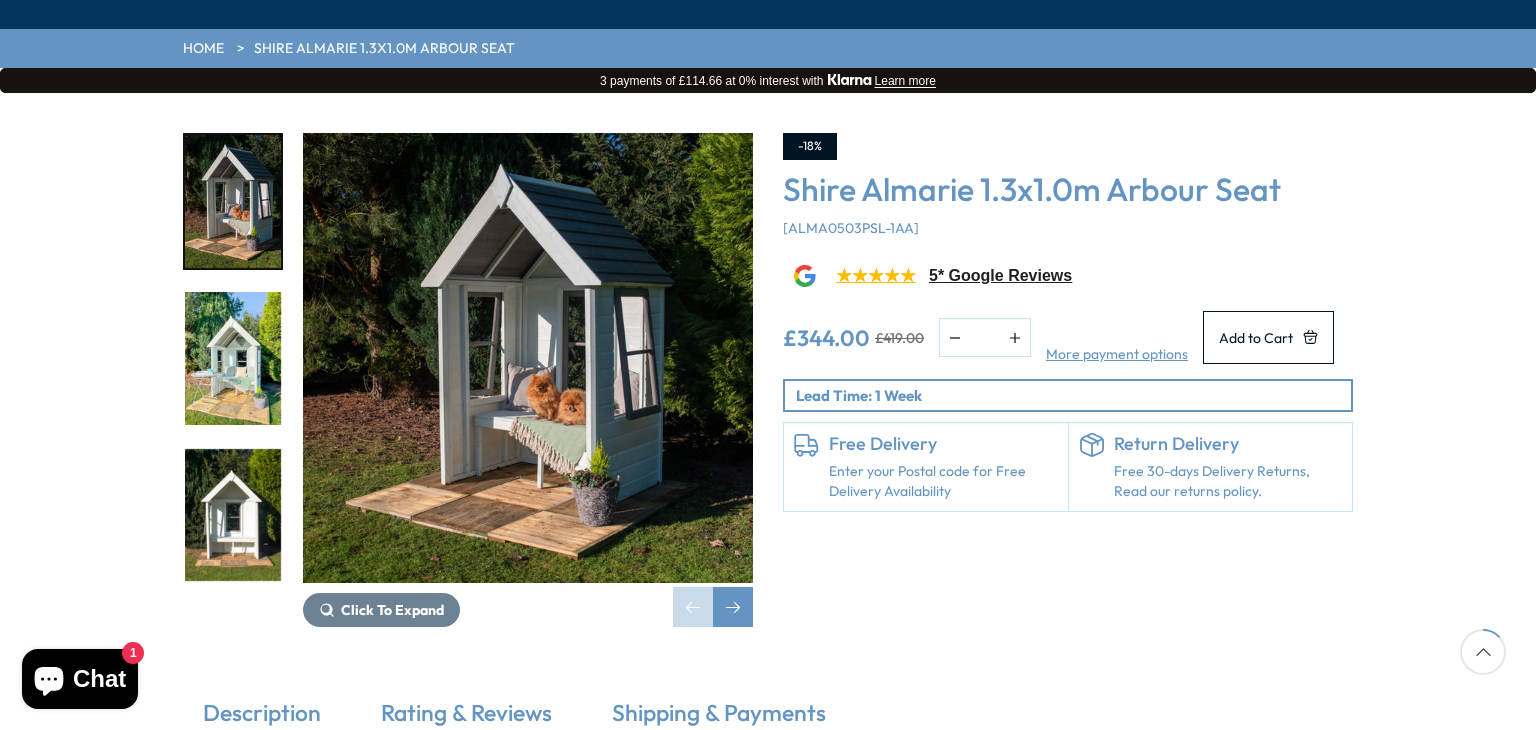 click at bounding box center [528, 358] 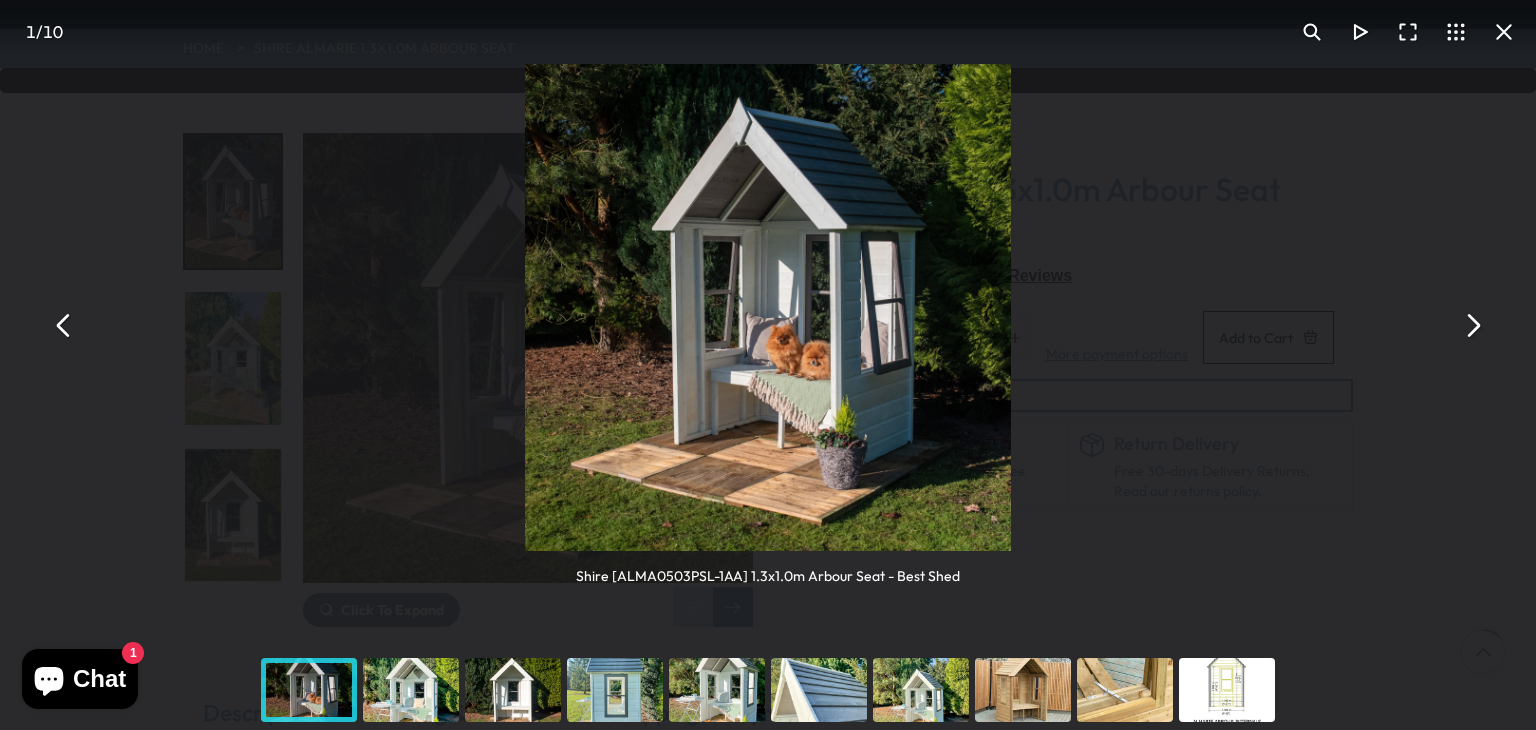 click at bounding box center [1472, 325] 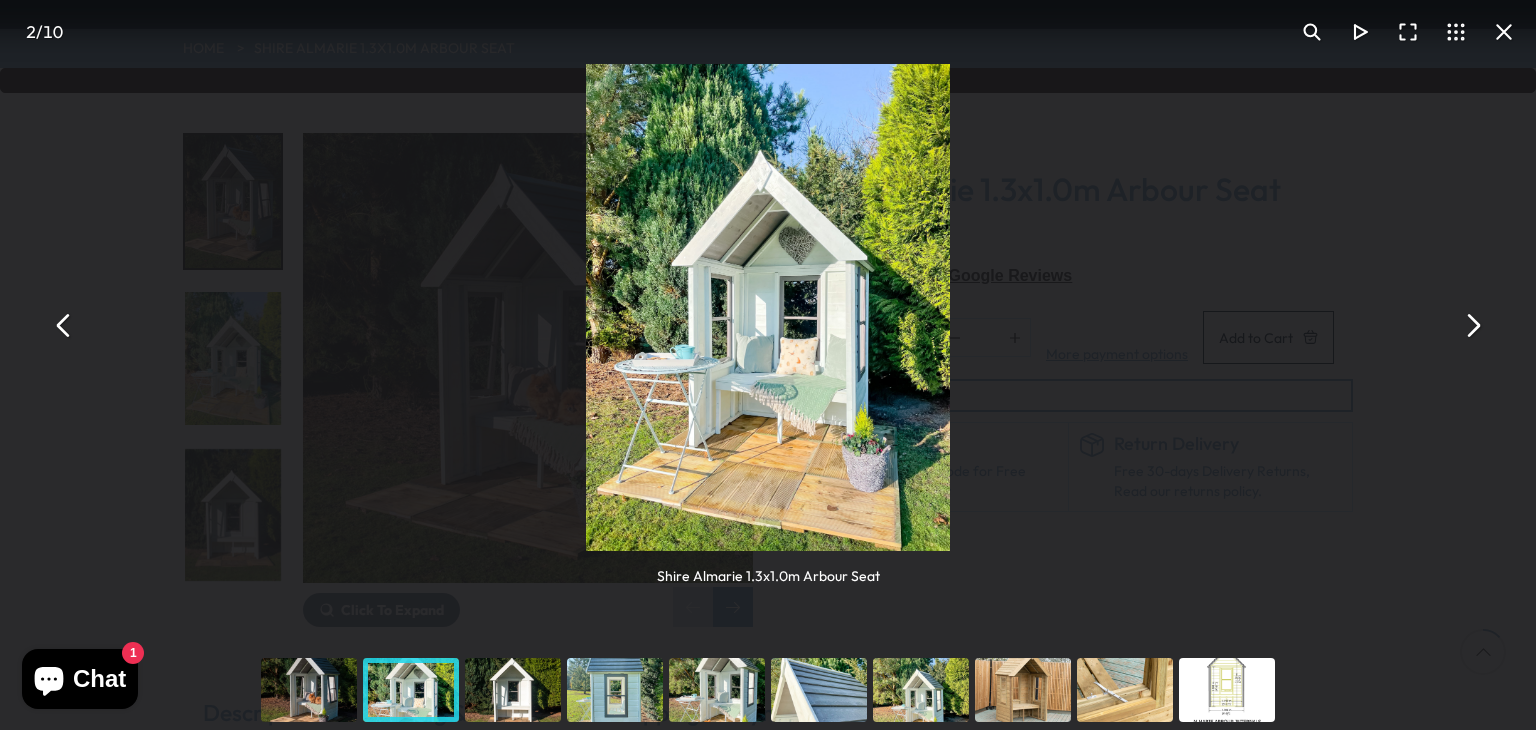 click at bounding box center [1472, 325] 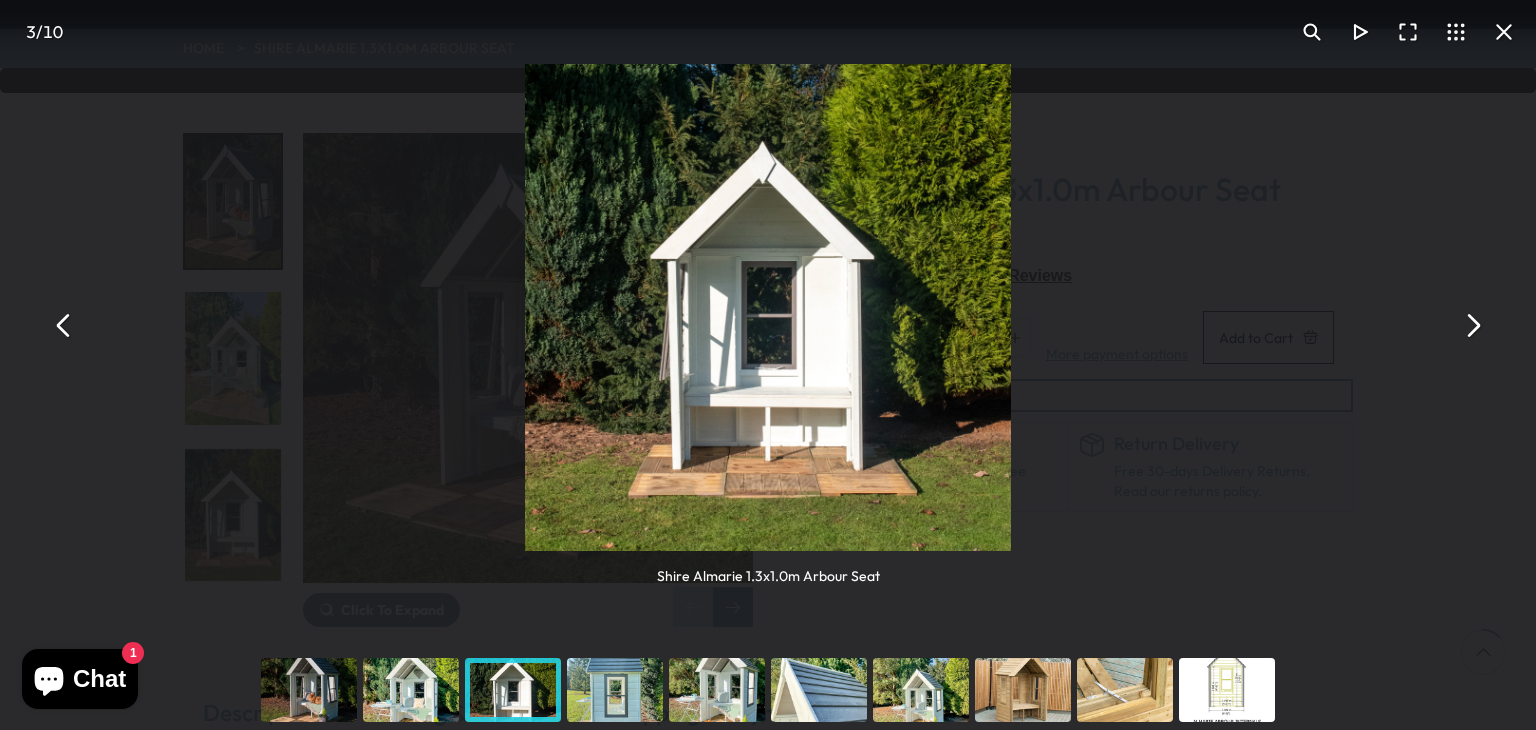 click at bounding box center [1472, 325] 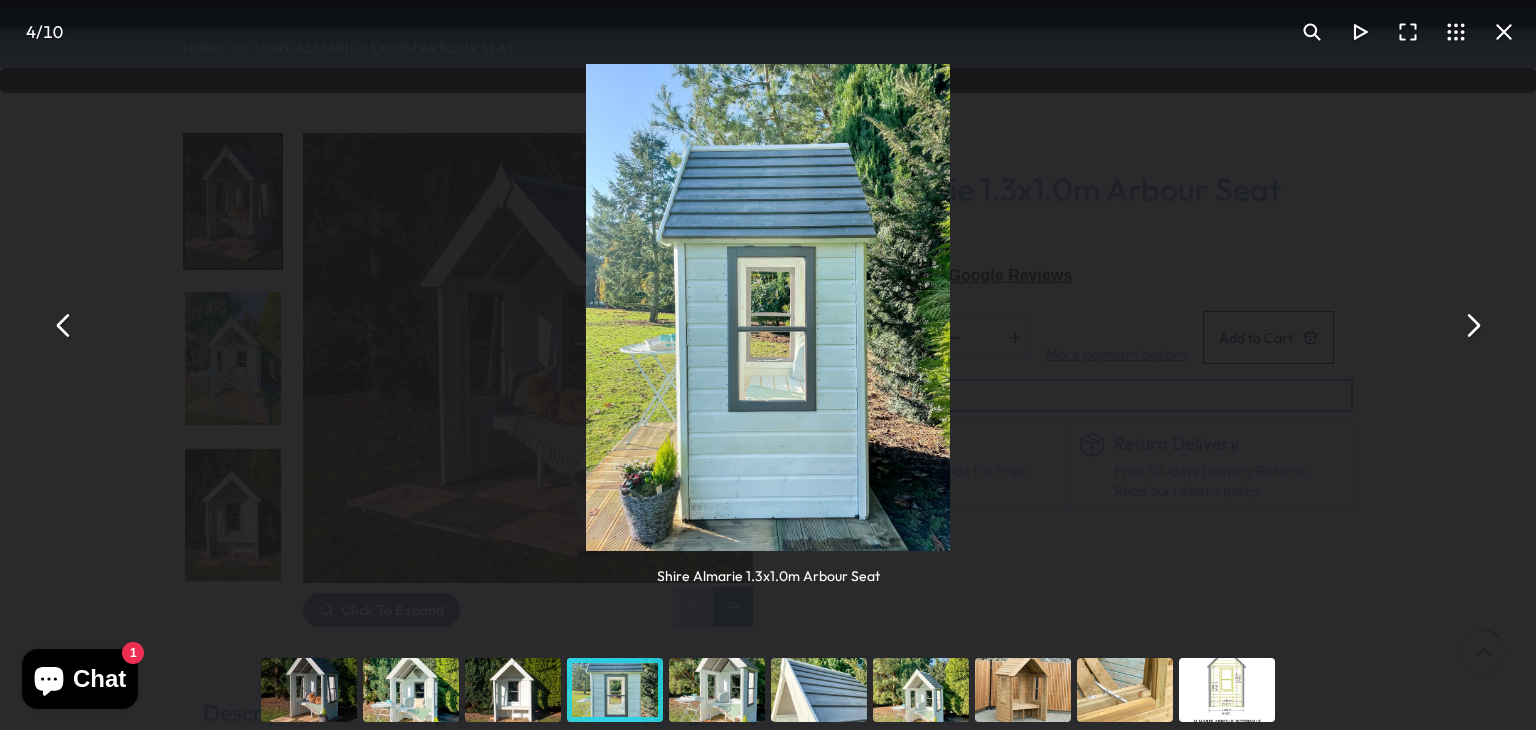 click at bounding box center (1472, 325) 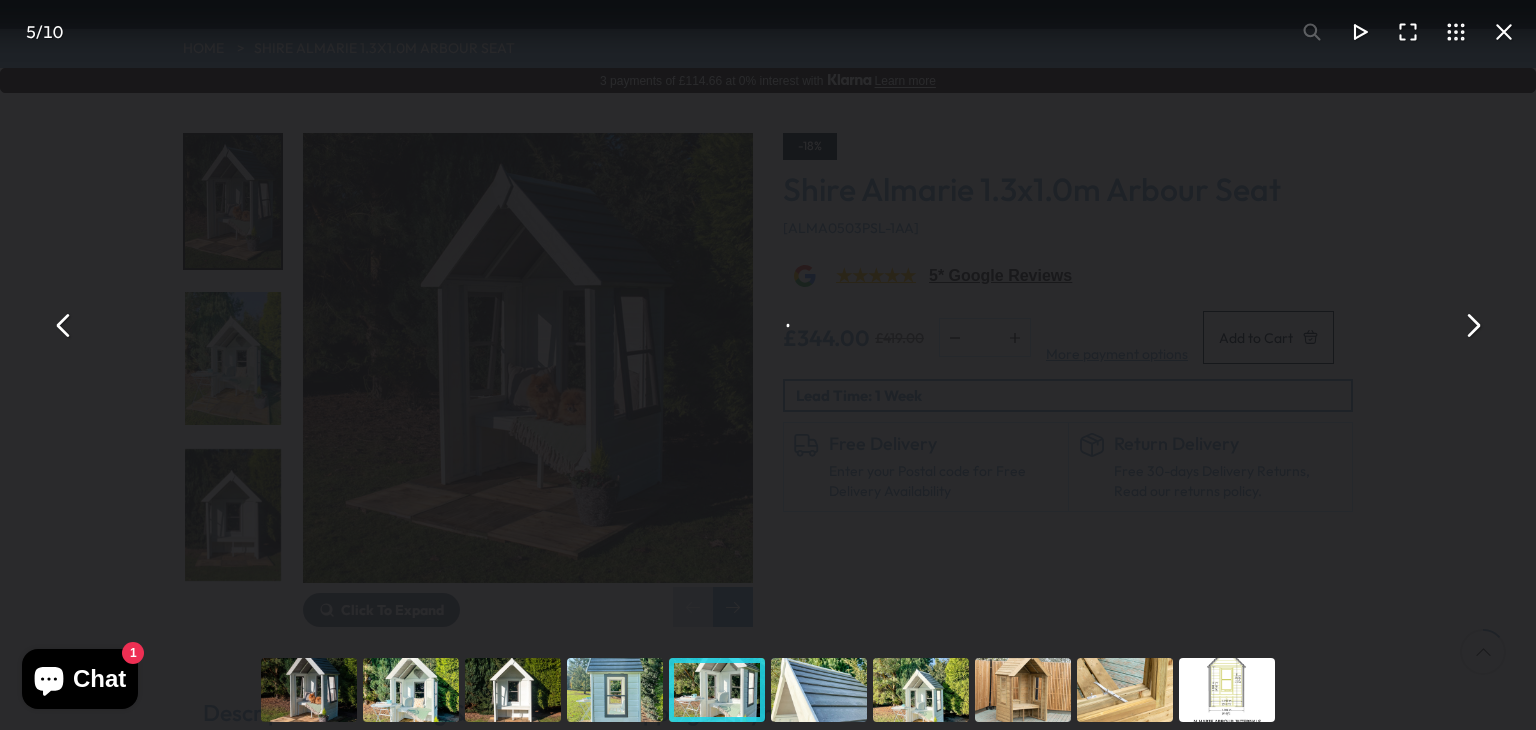 click at bounding box center (1472, 325) 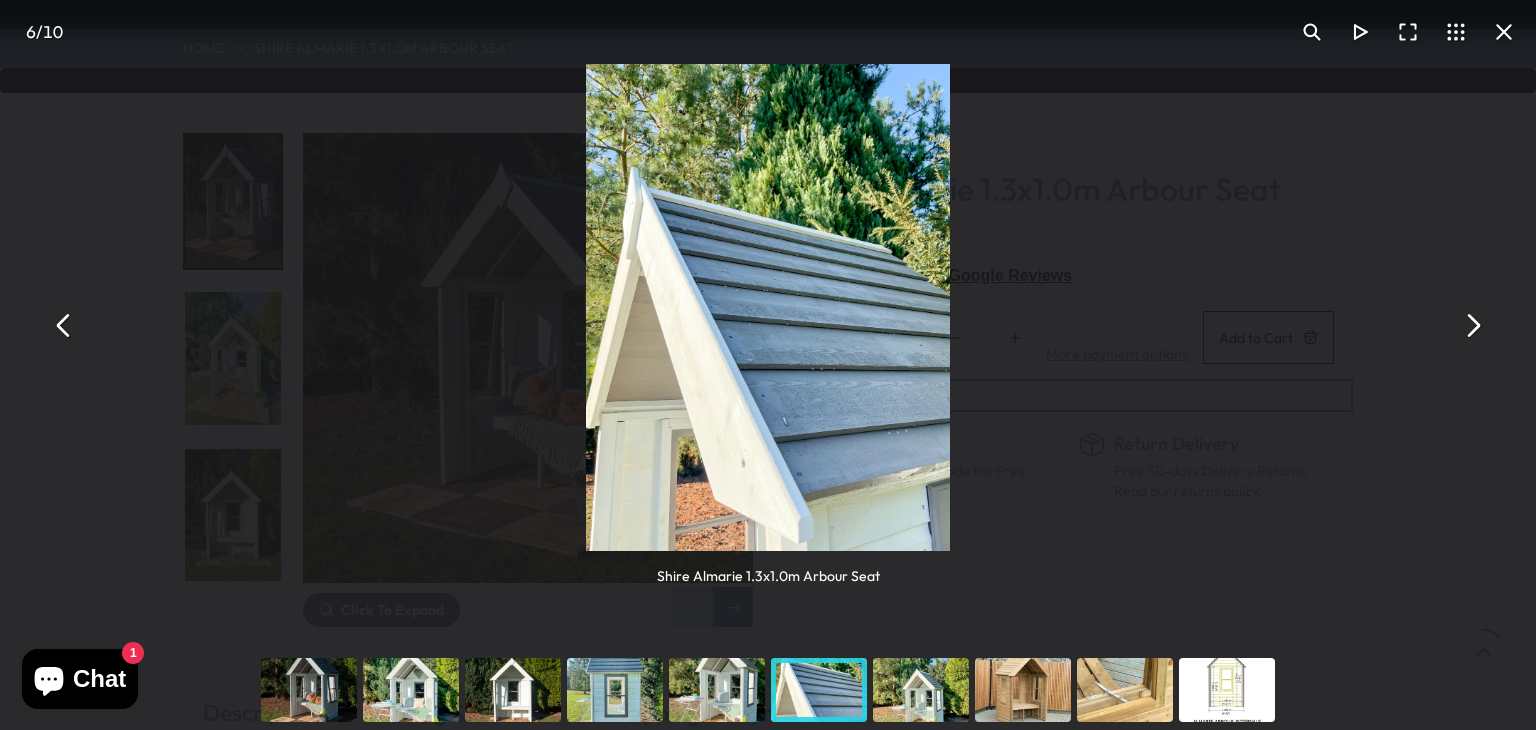 click at bounding box center (64, 325) 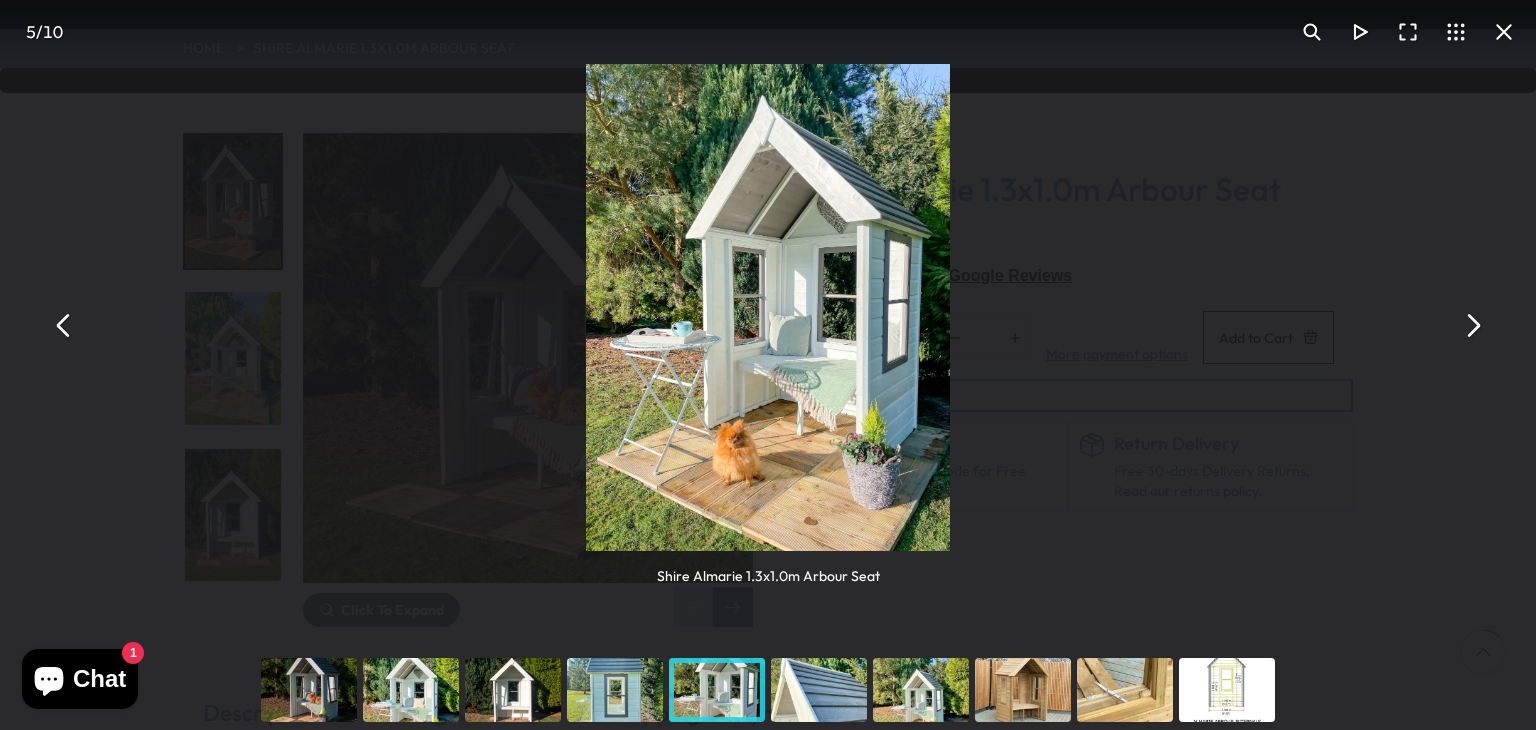 click at bounding box center (64, 325) 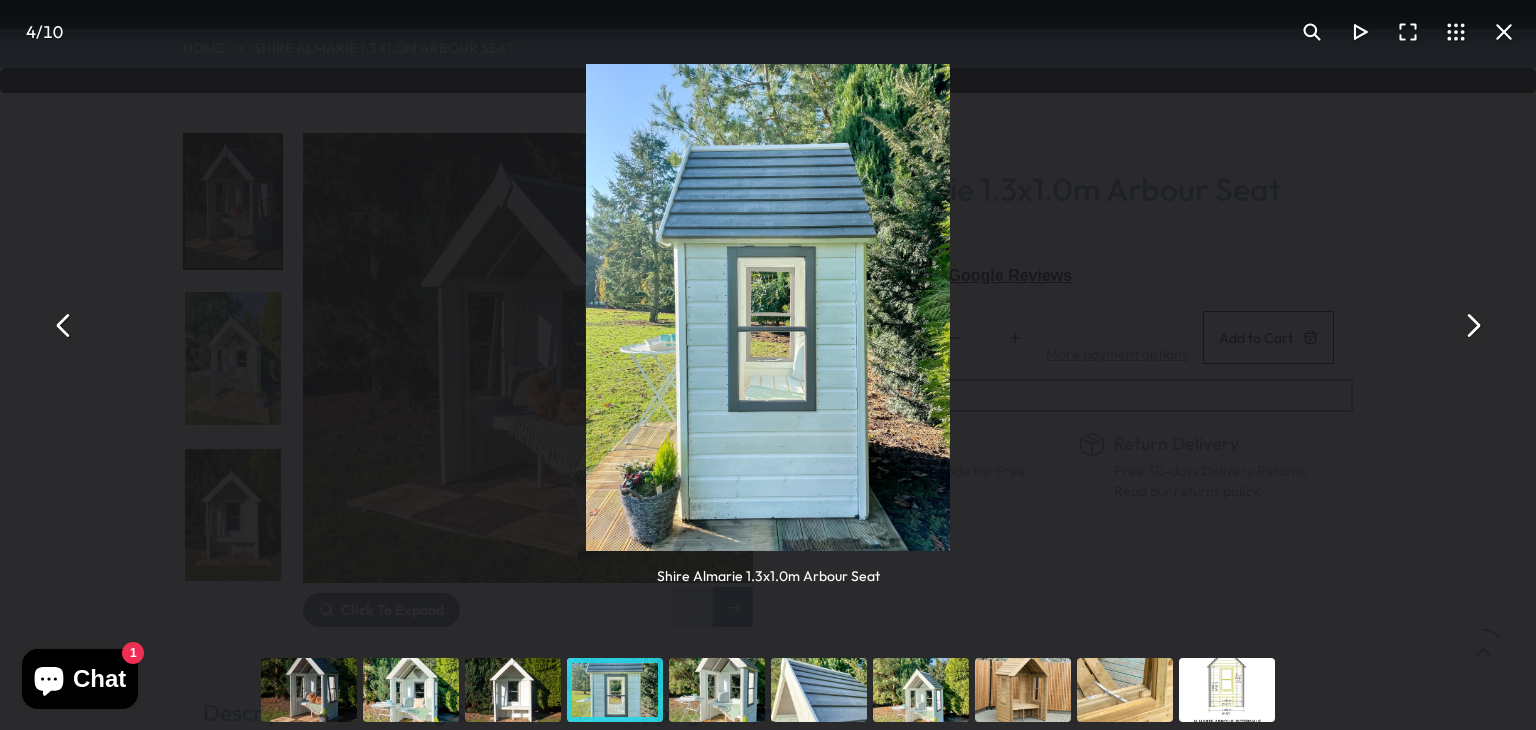 click at bounding box center [64, 325] 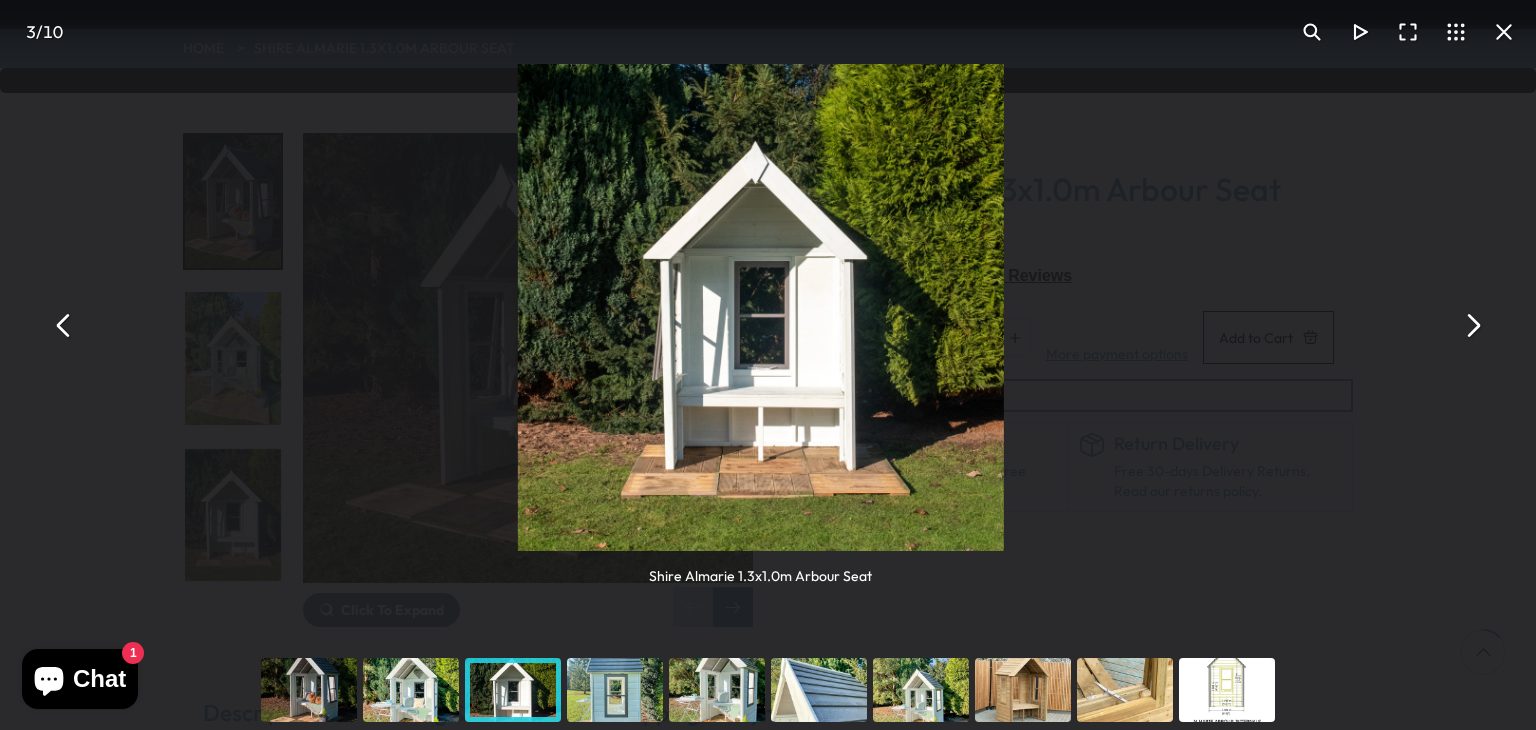 click at bounding box center (64, 325) 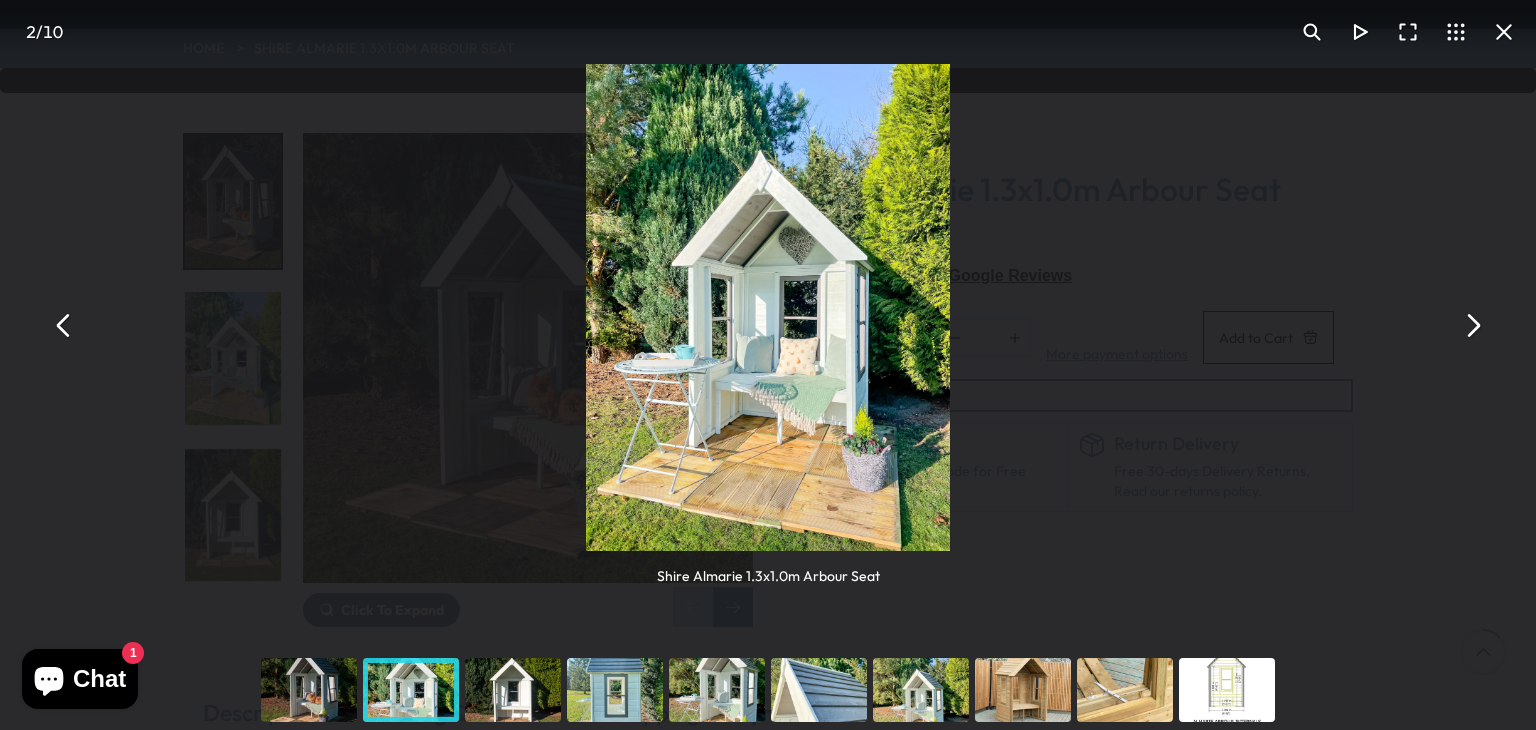 click at bounding box center [64, 325] 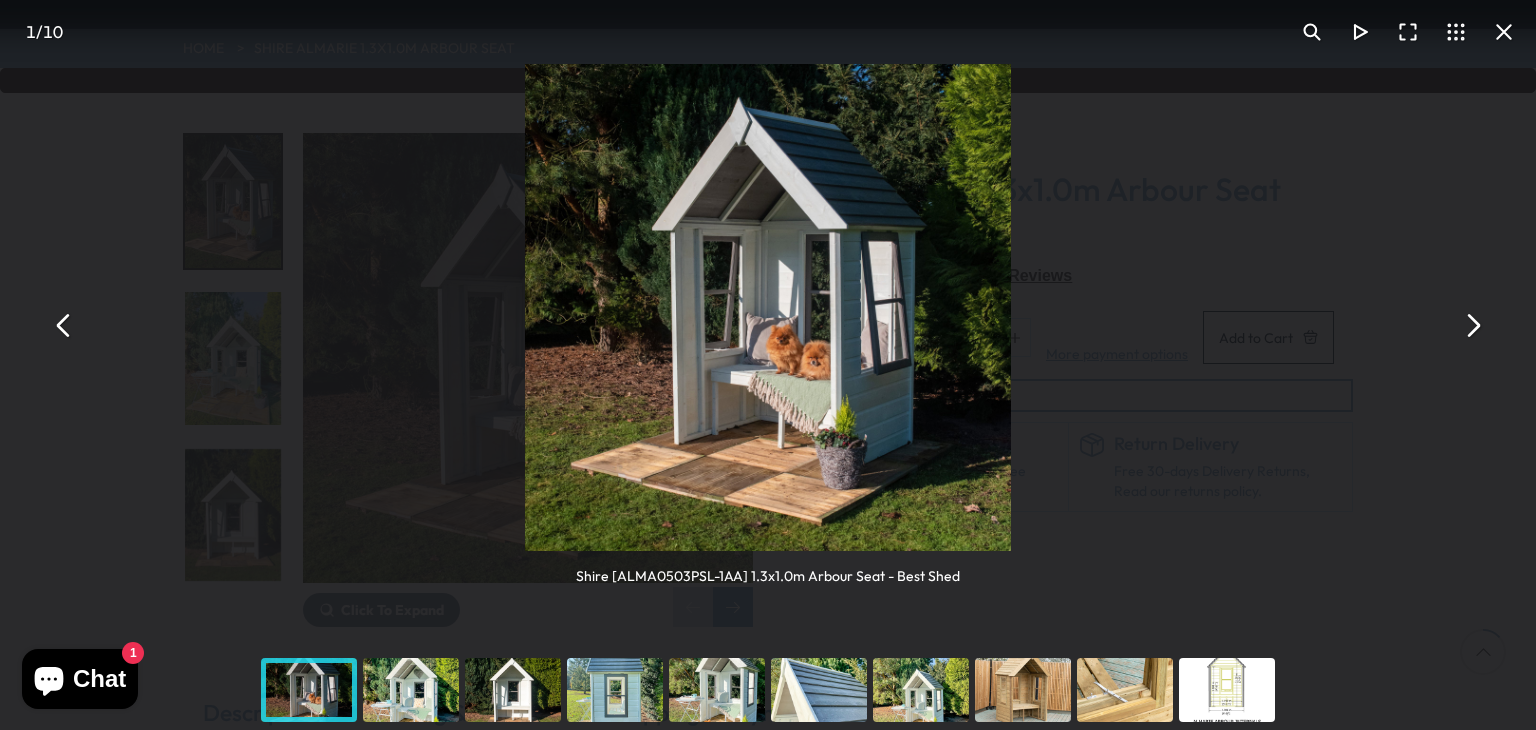 click at bounding box center [64, 325] 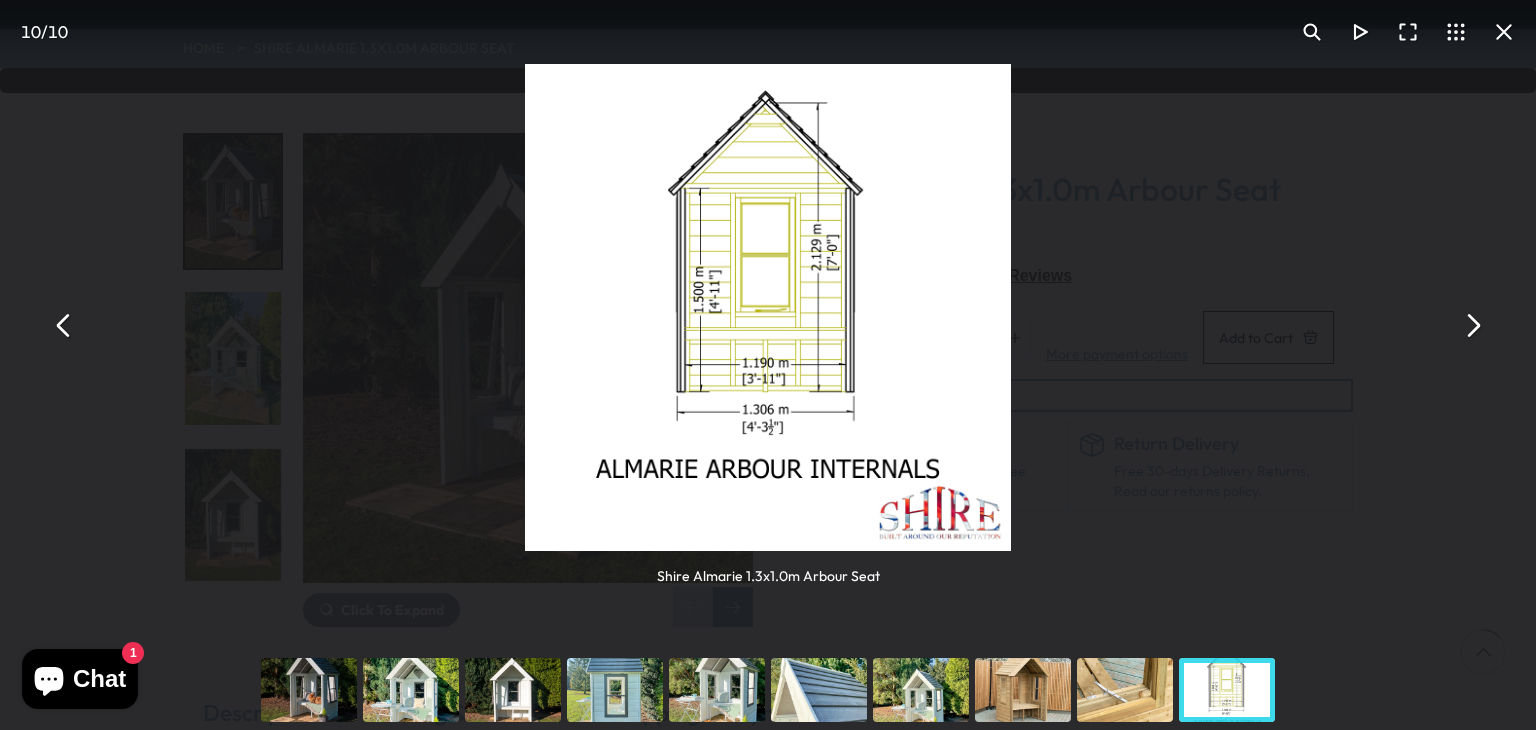 click at bounding box center [513, 690] 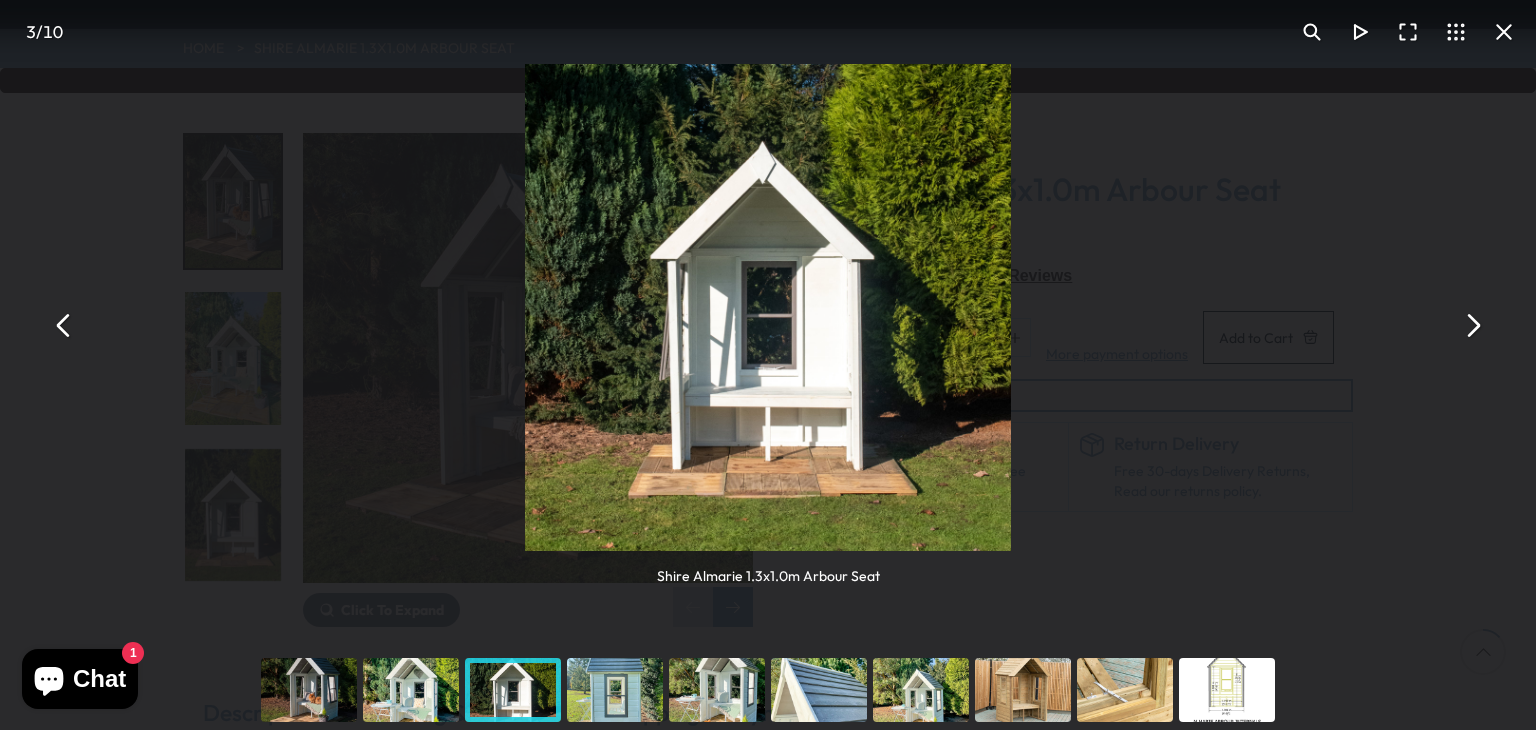 click at bounding box center (64, 325) 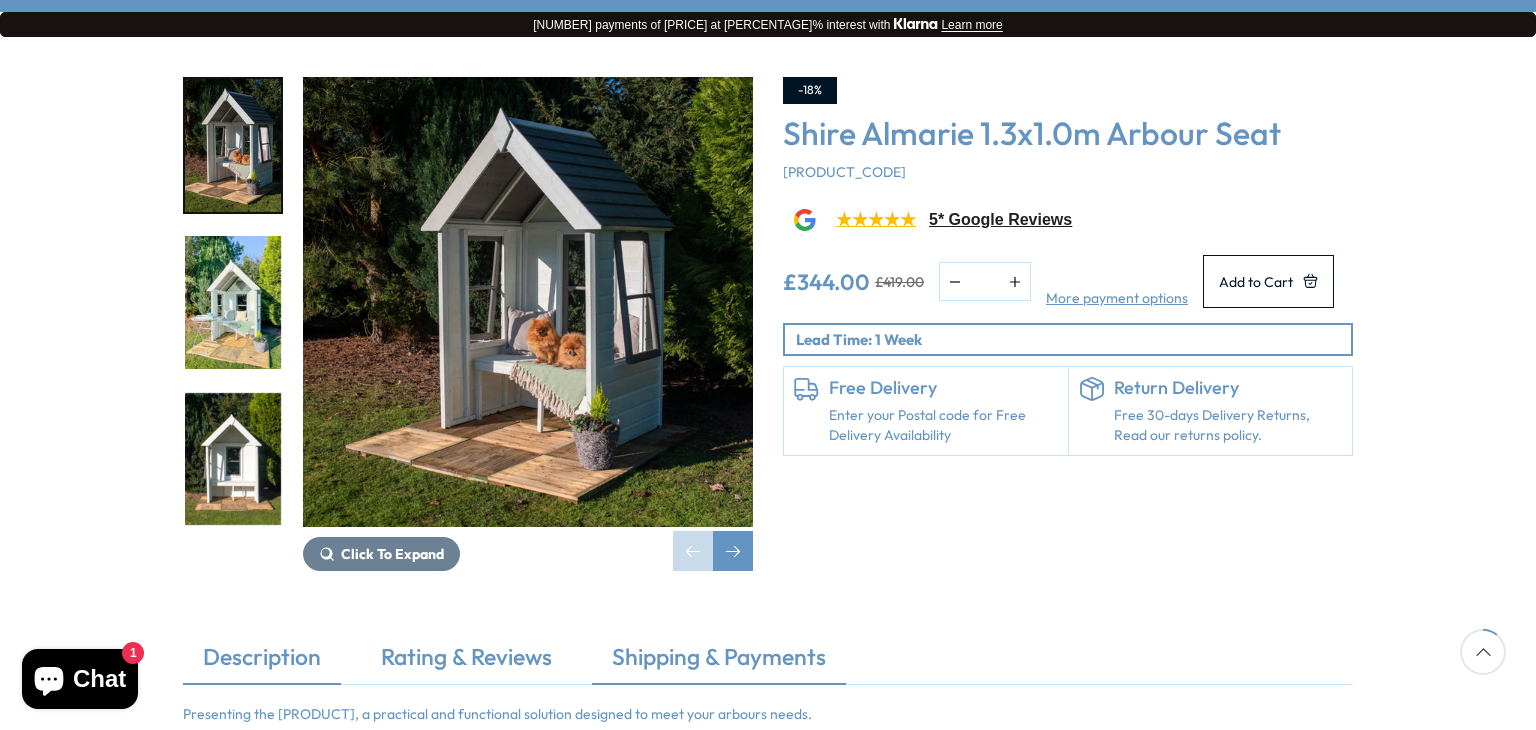 scroll, scrollTop: 300, scrollLeft: 0, axis: vertical 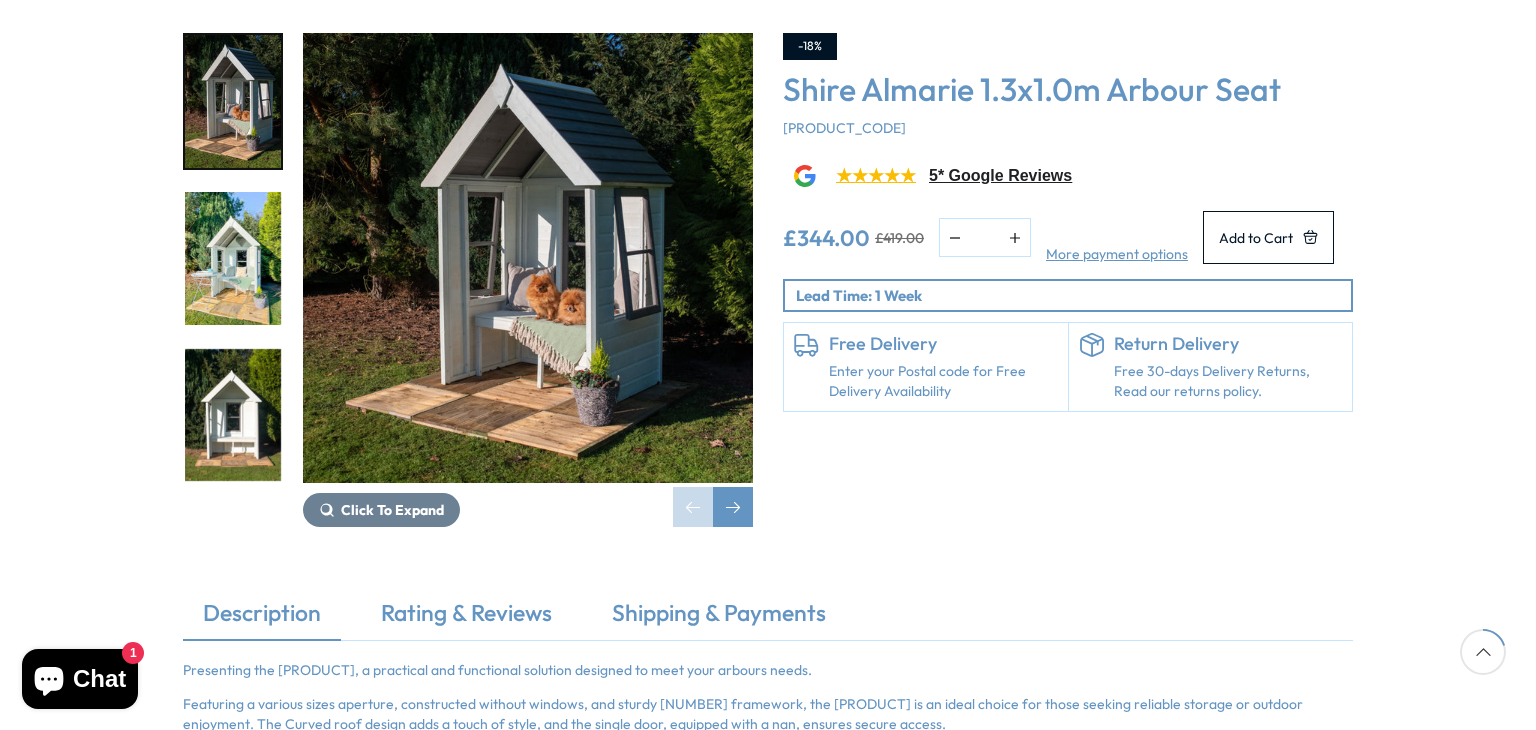 click at bounding box center (528, 258) 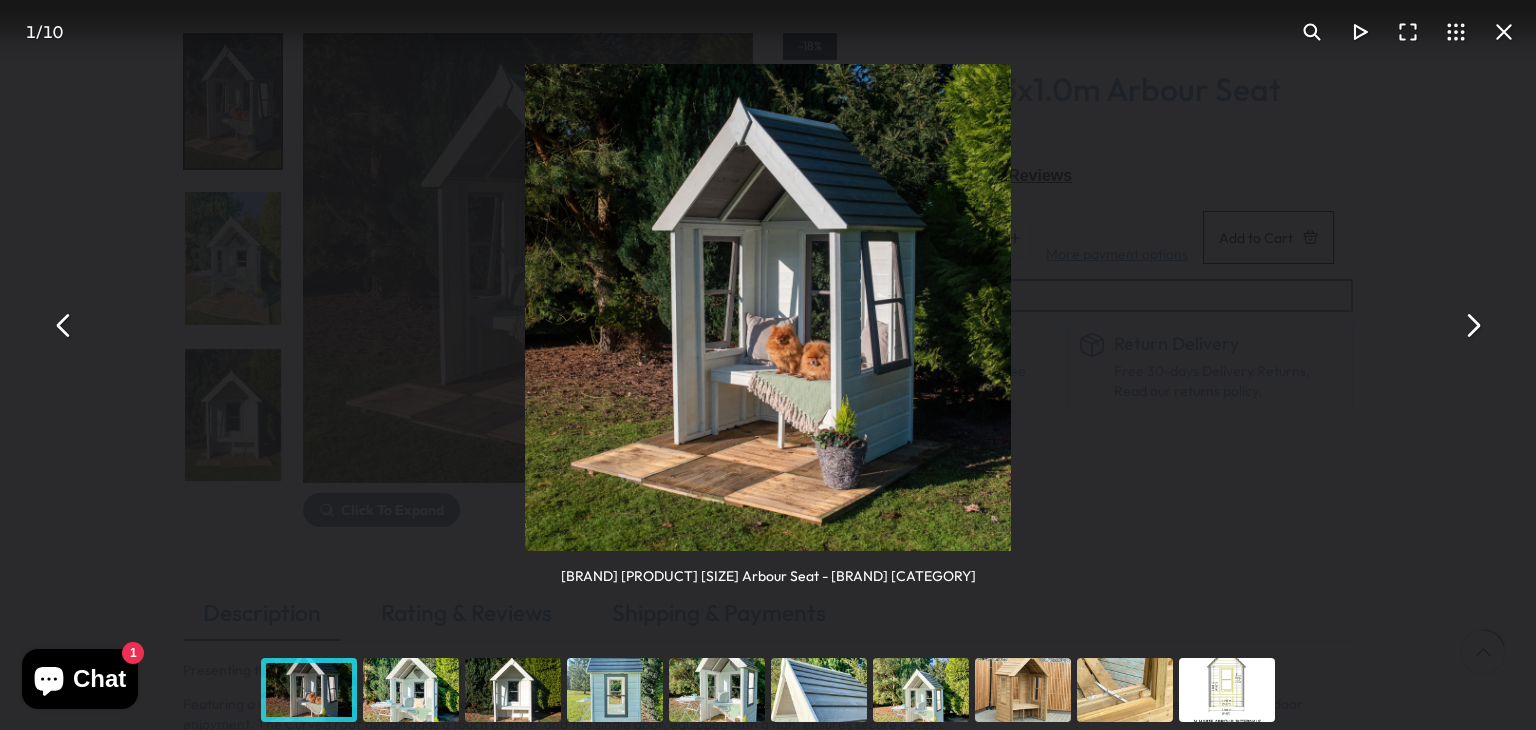 click at bounding box center [1227, 690] 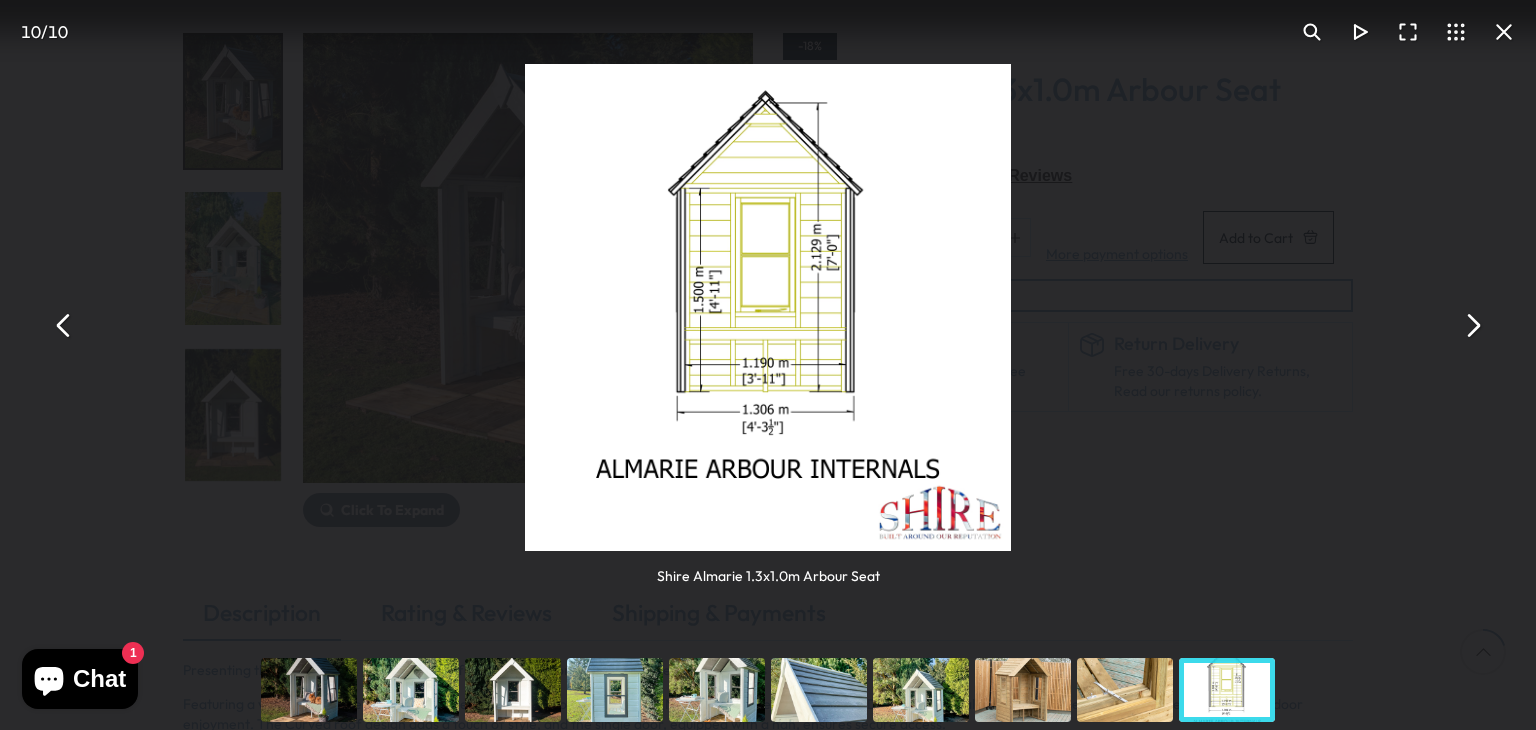 click at bounding box center (1472, 325) 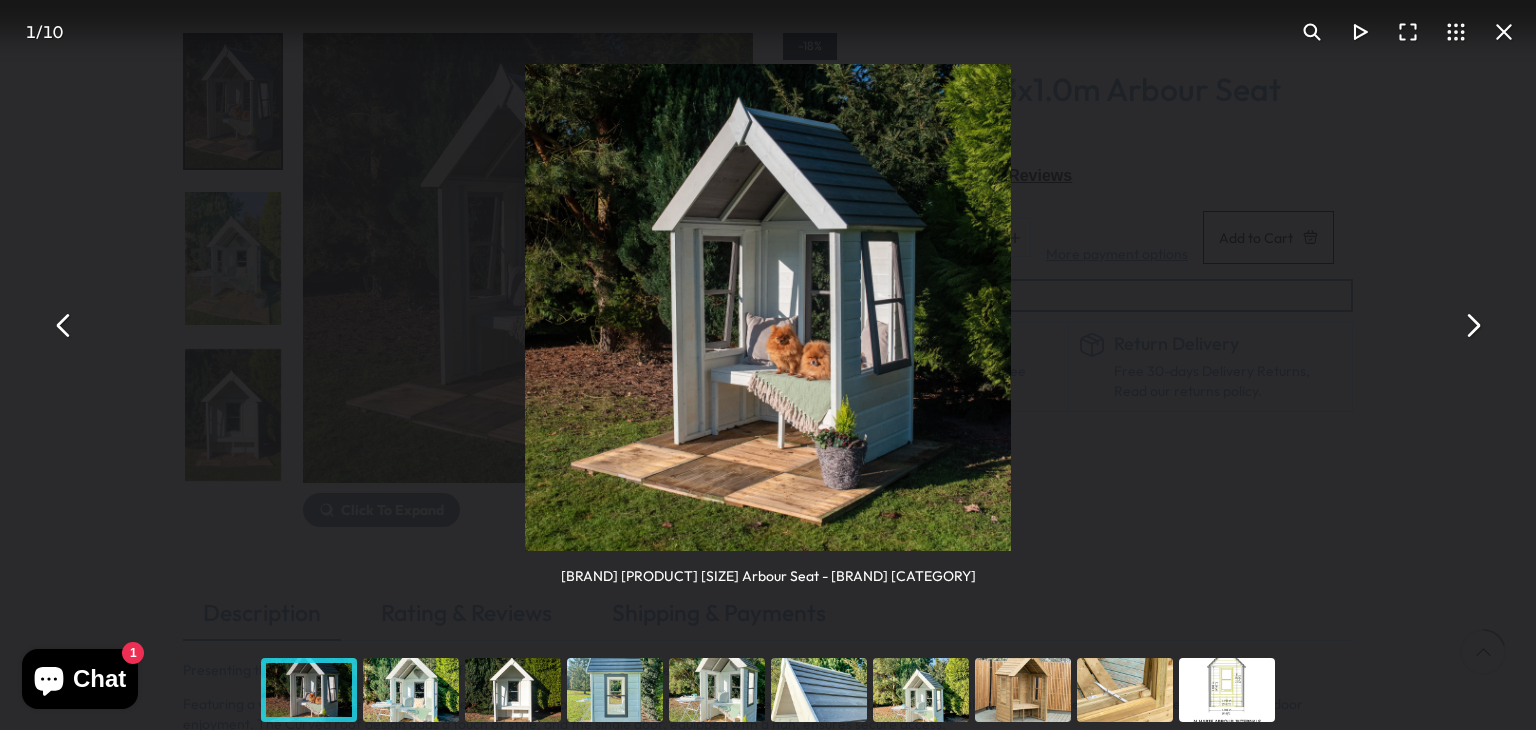 click at bounding box center (1472, 325) 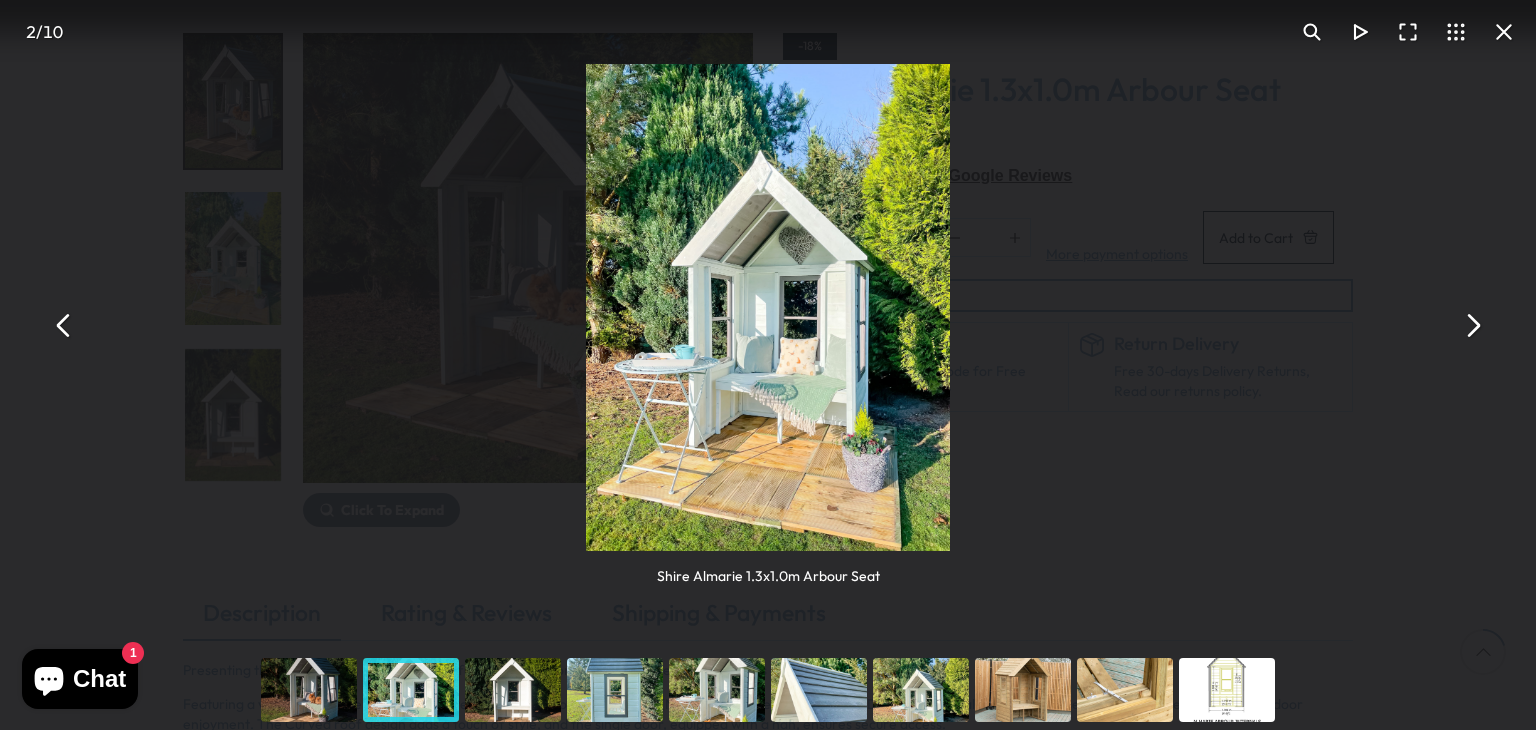 click at bounding box center [1472, 325] 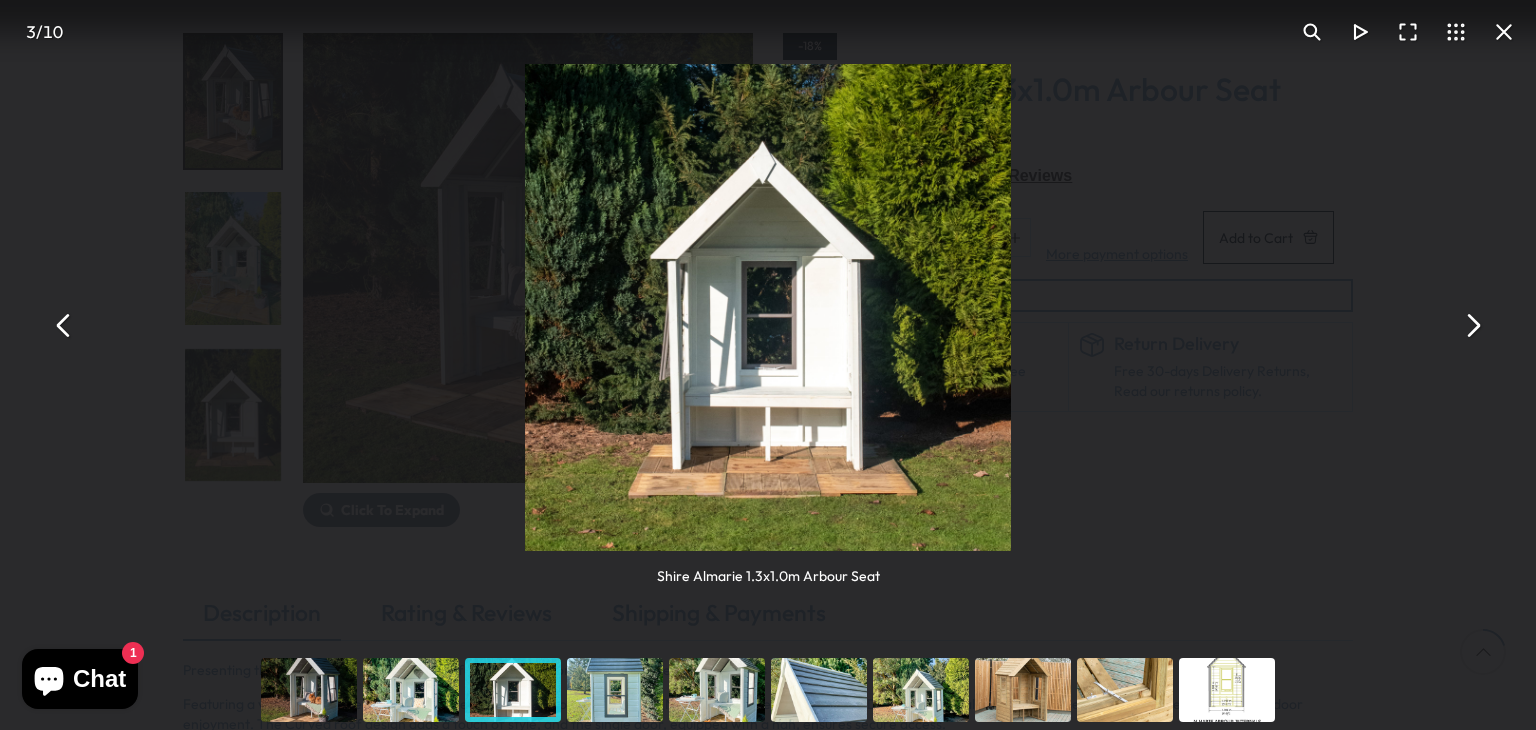 click at bounding box center (64, 325) 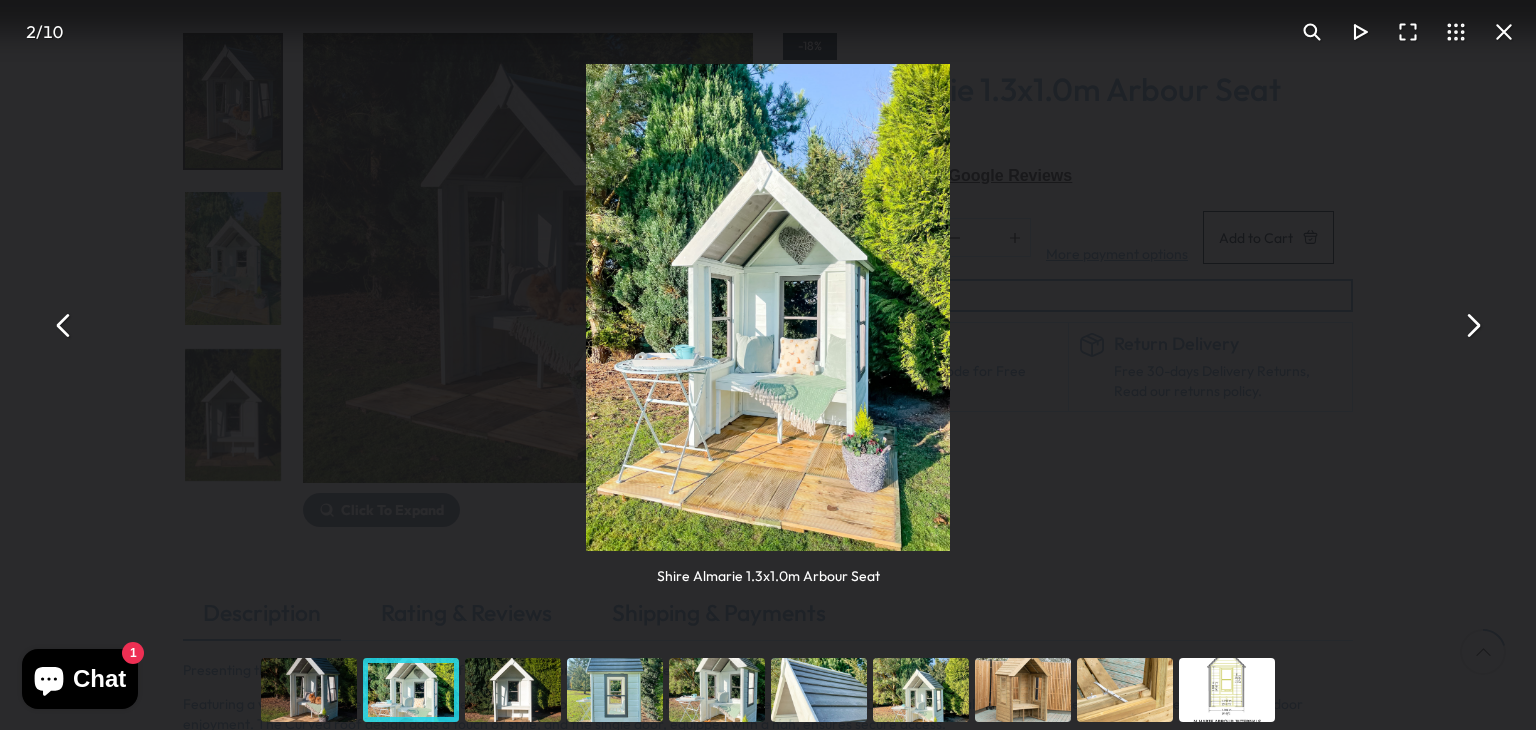 click at bounding box center [64, 325] 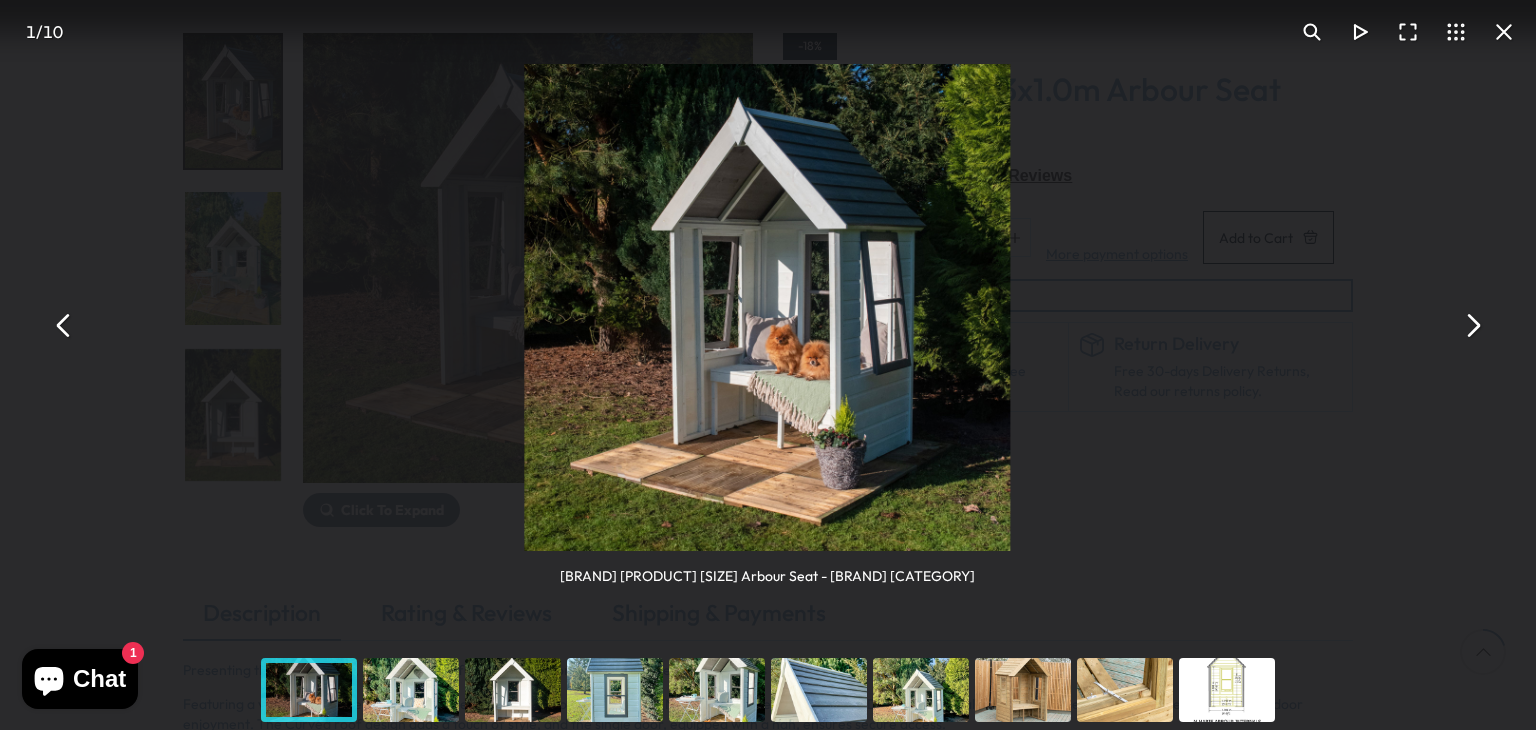 click at bounding box center (64, 325) 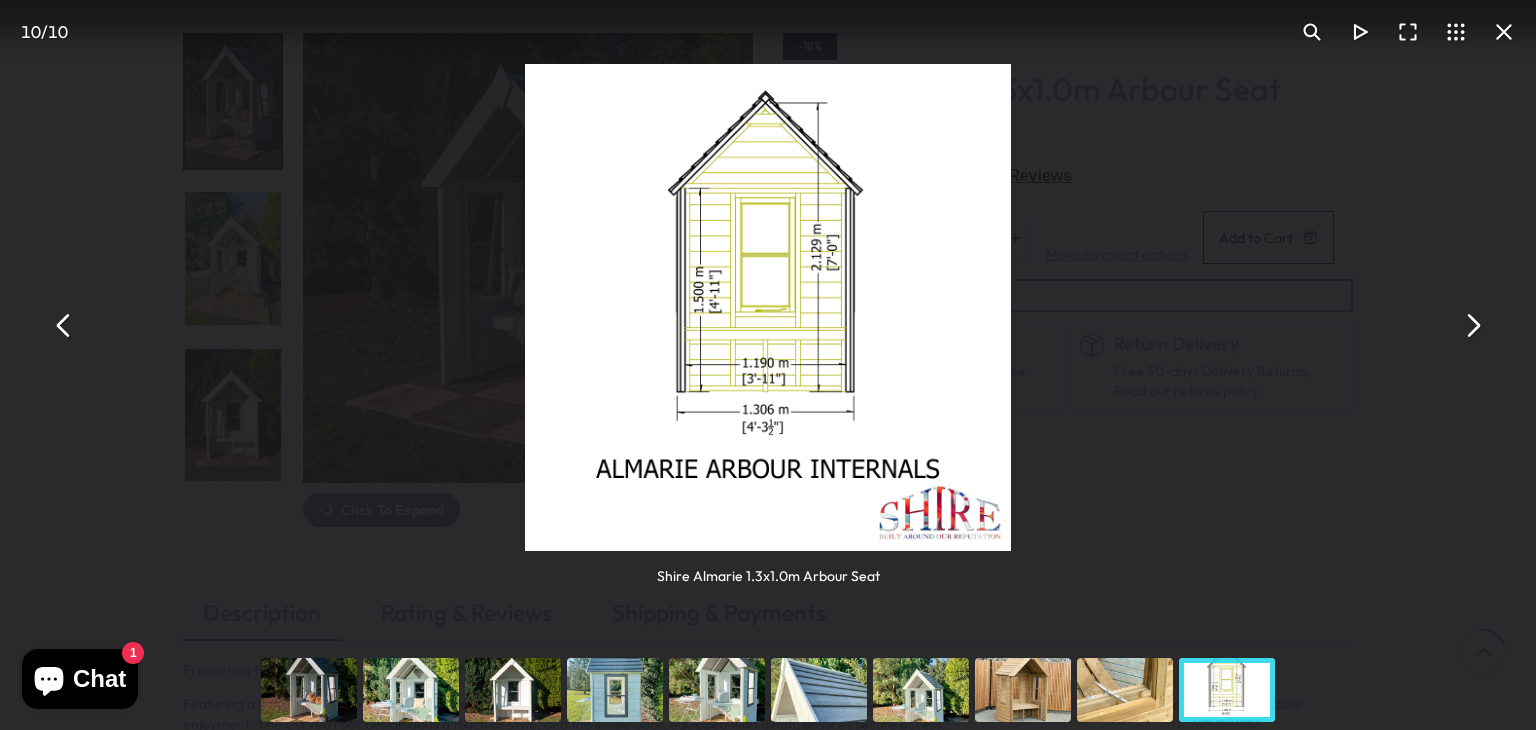 click at bounding box center [64, 325] 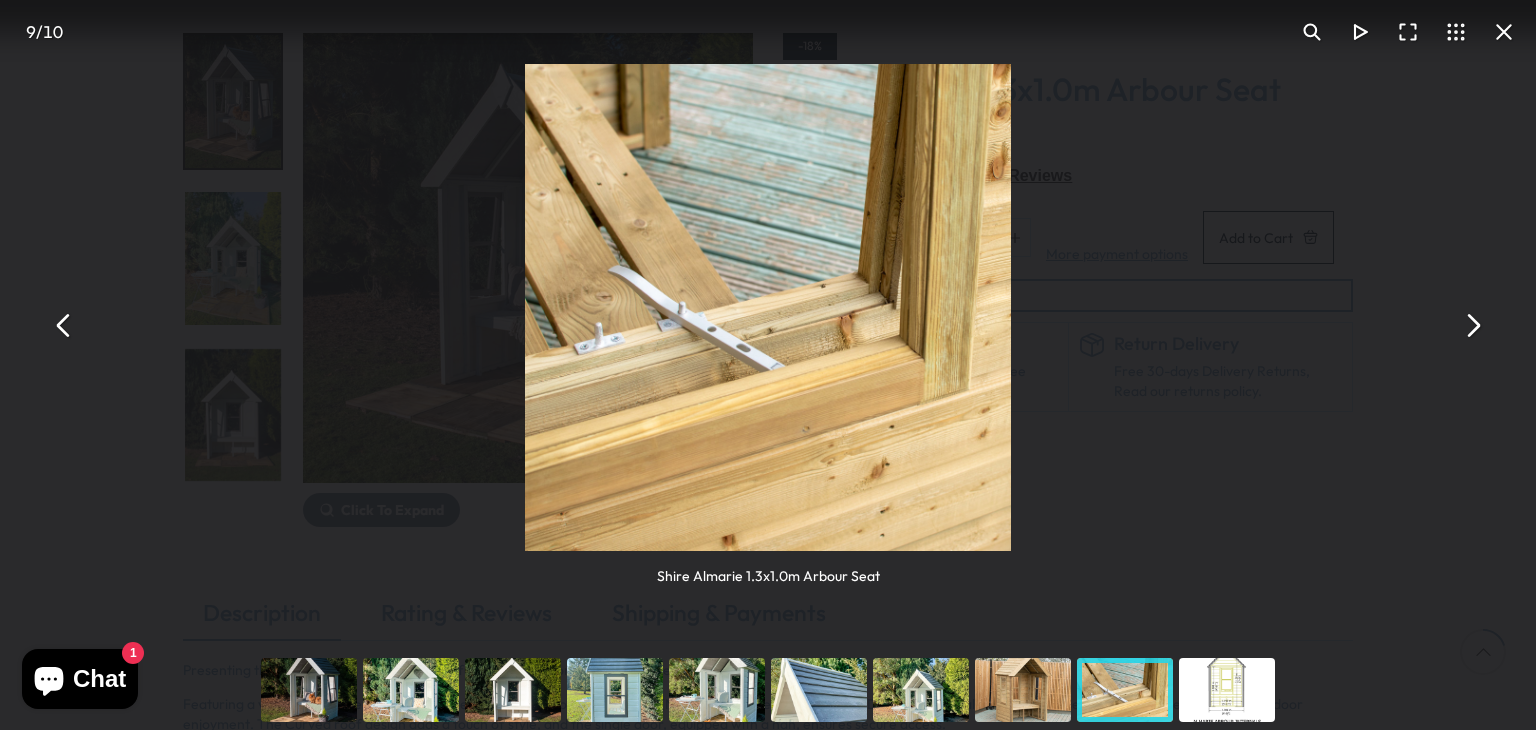 click at bounding box center [64, 325] 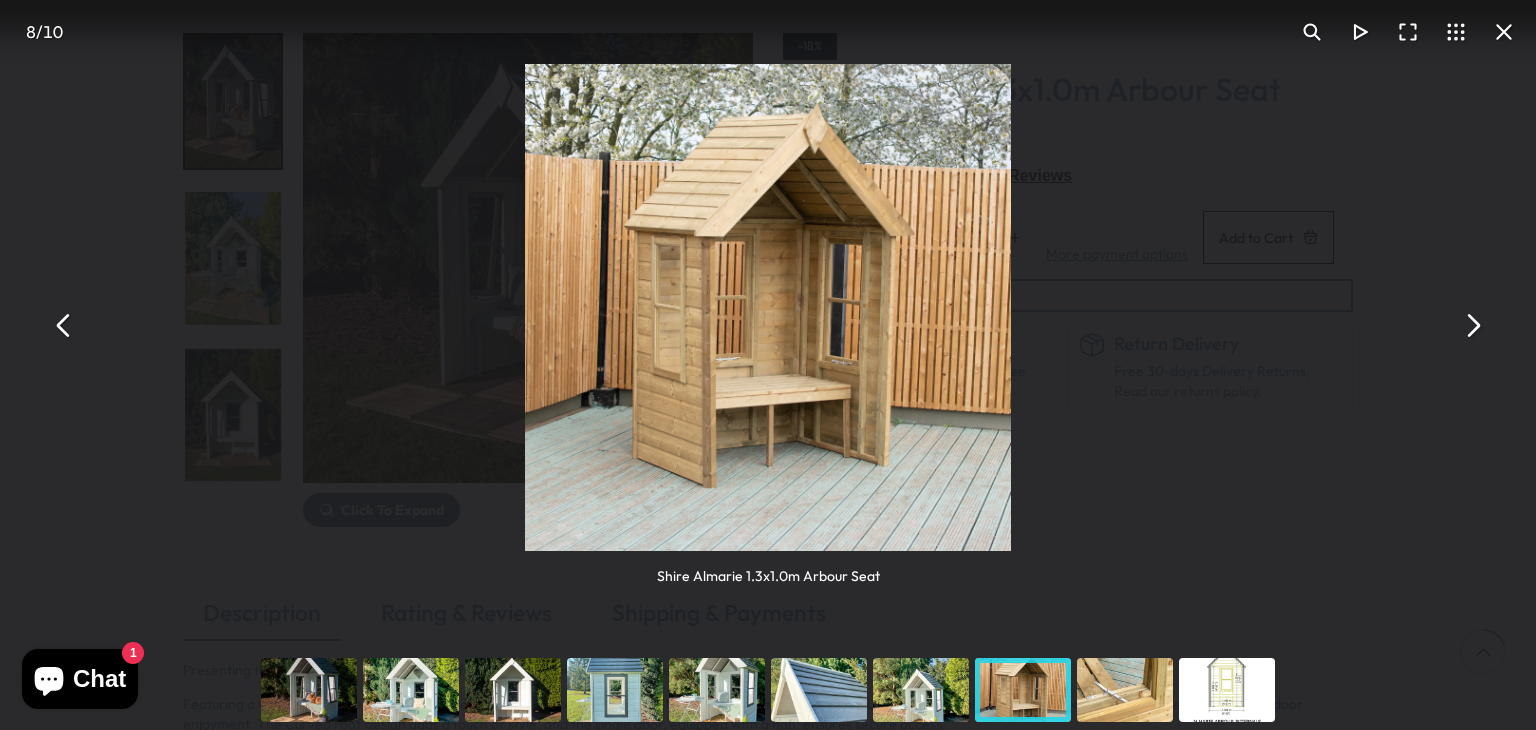 click at bounding box center (64, 325) 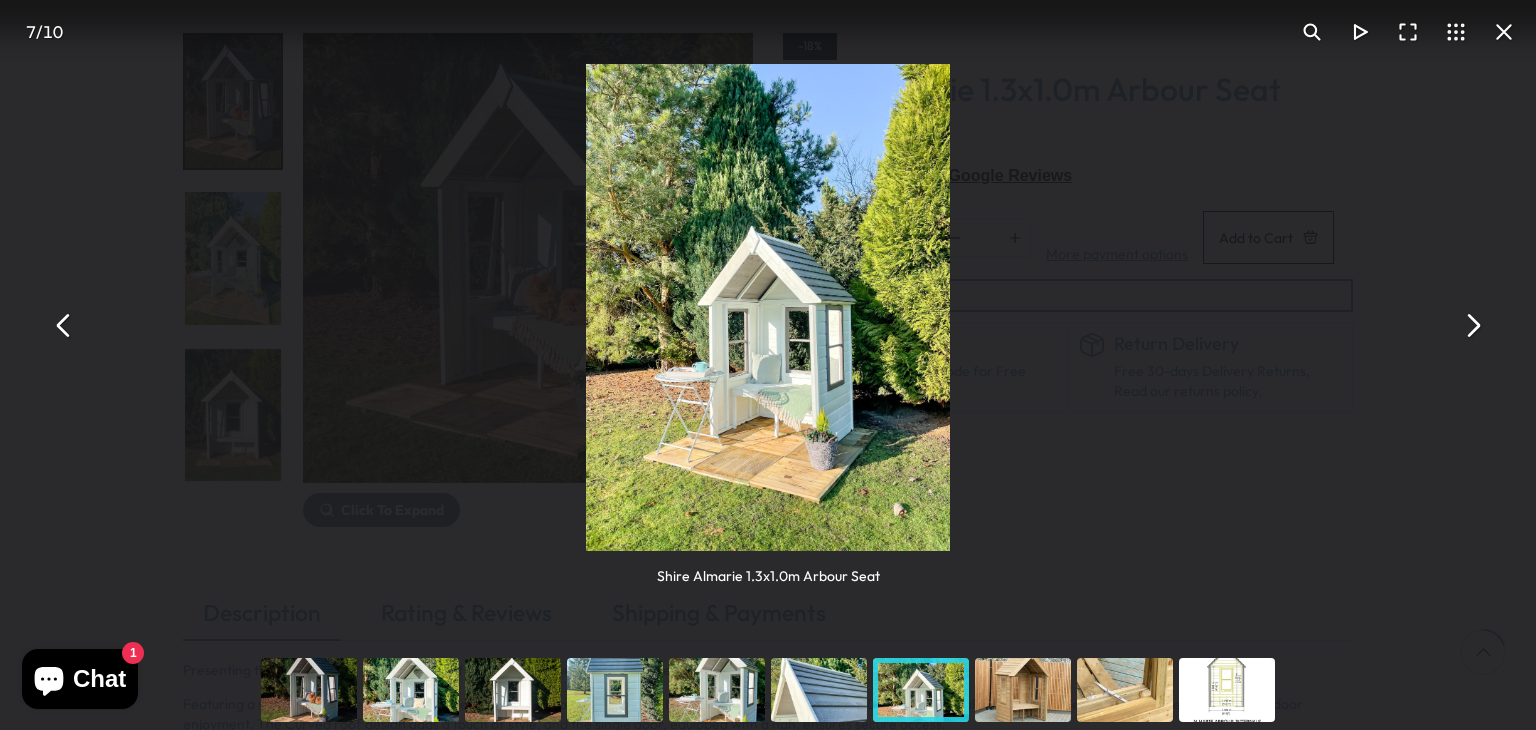 click at bounding box center (64, 325) 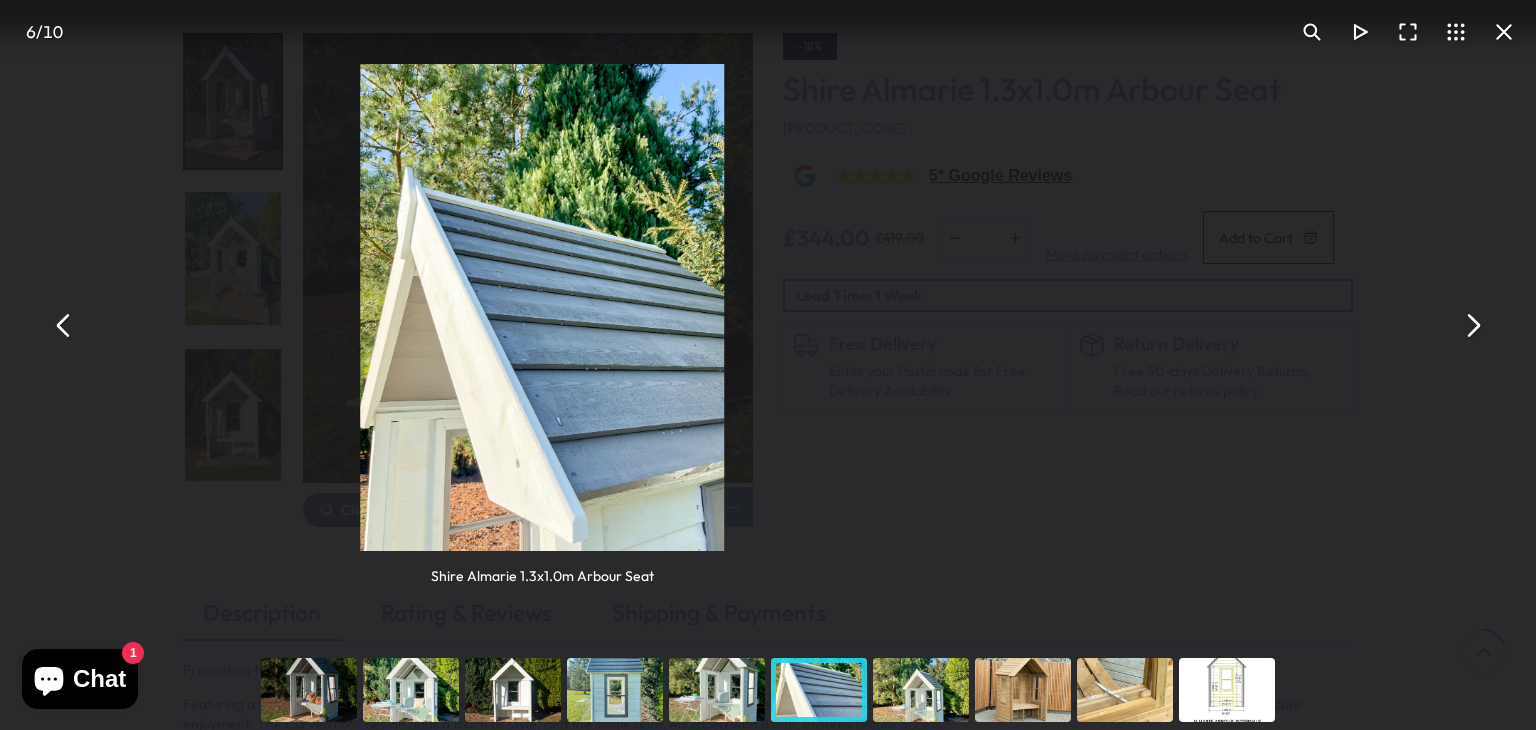 click at bounding box center [64, 325] 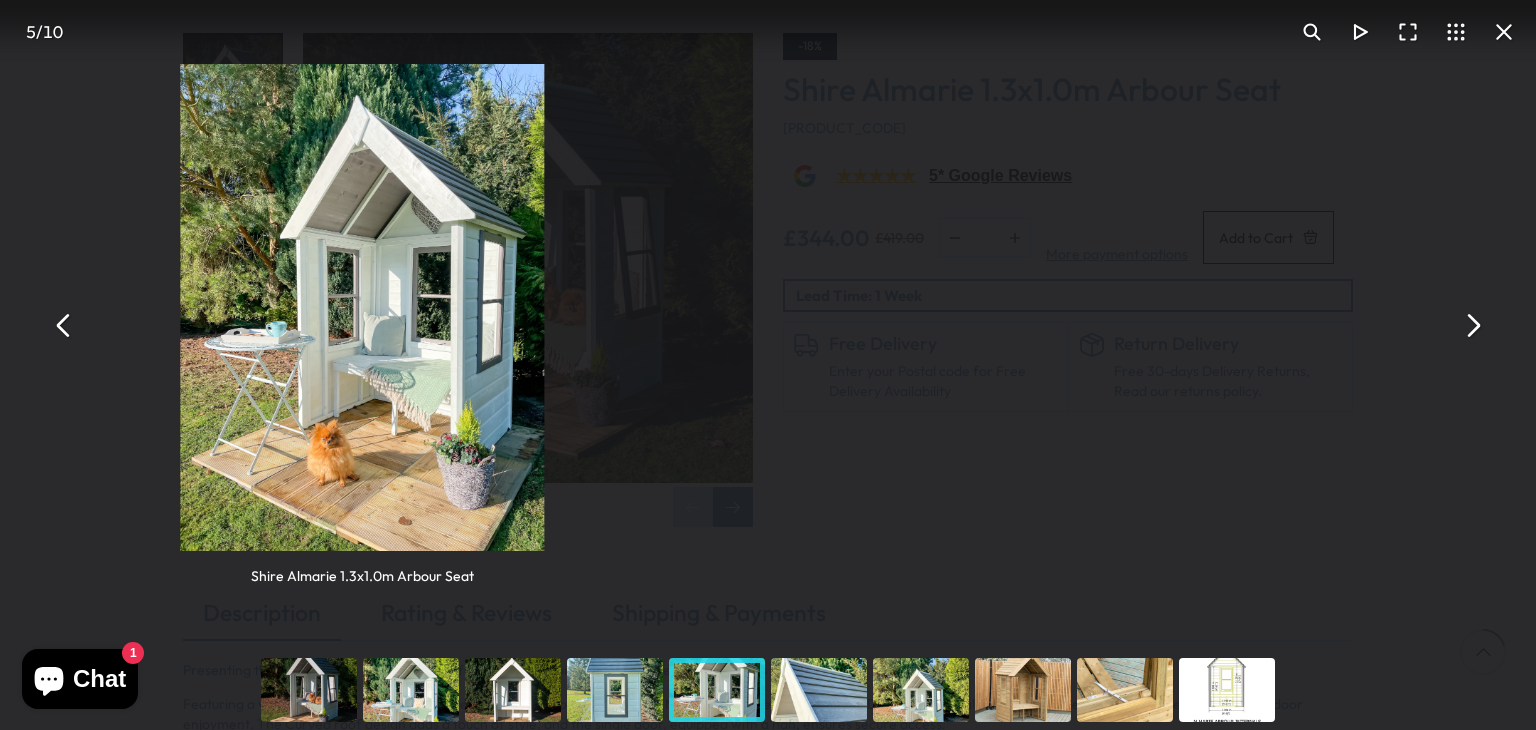 click at bounding box center [64, 325] 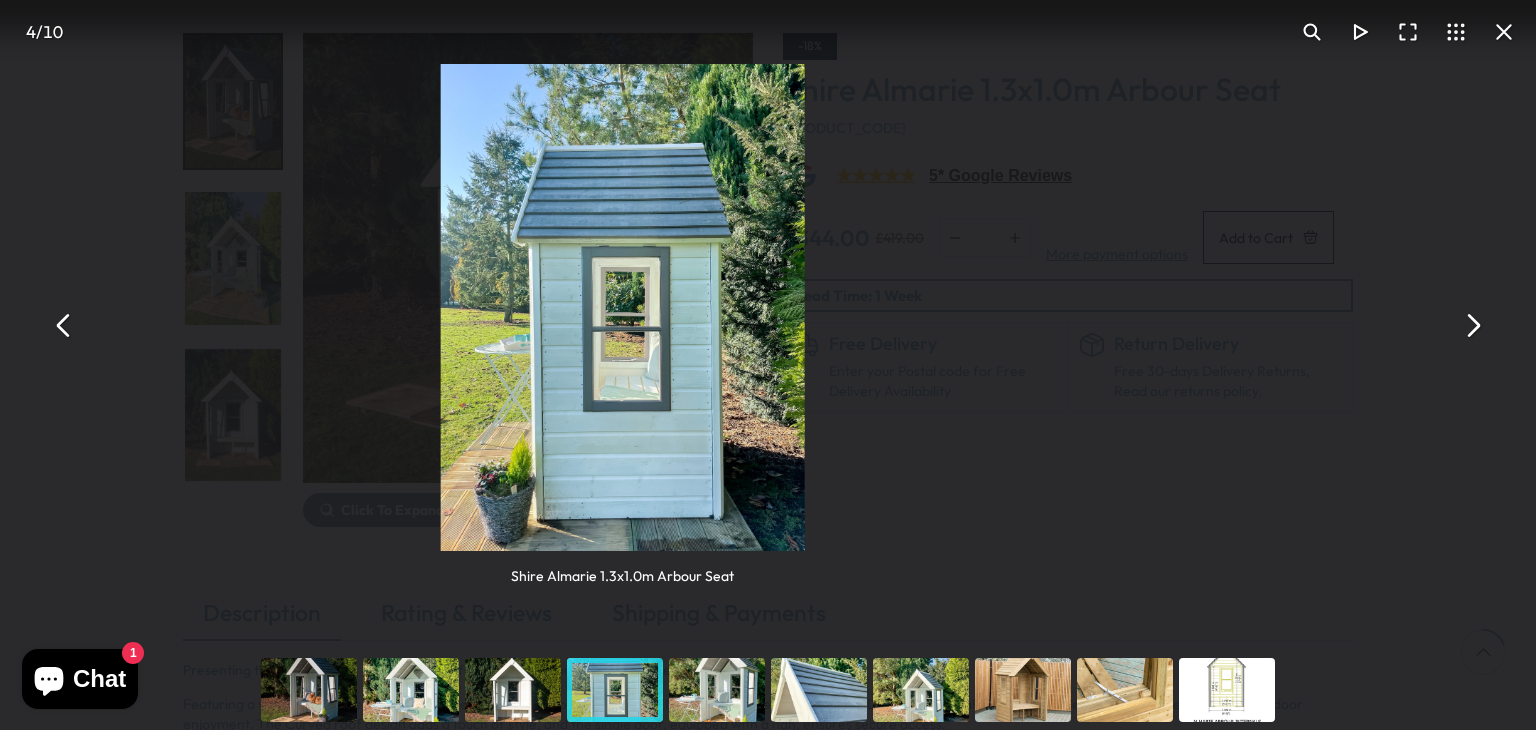 click at bounding box center (64, 325) 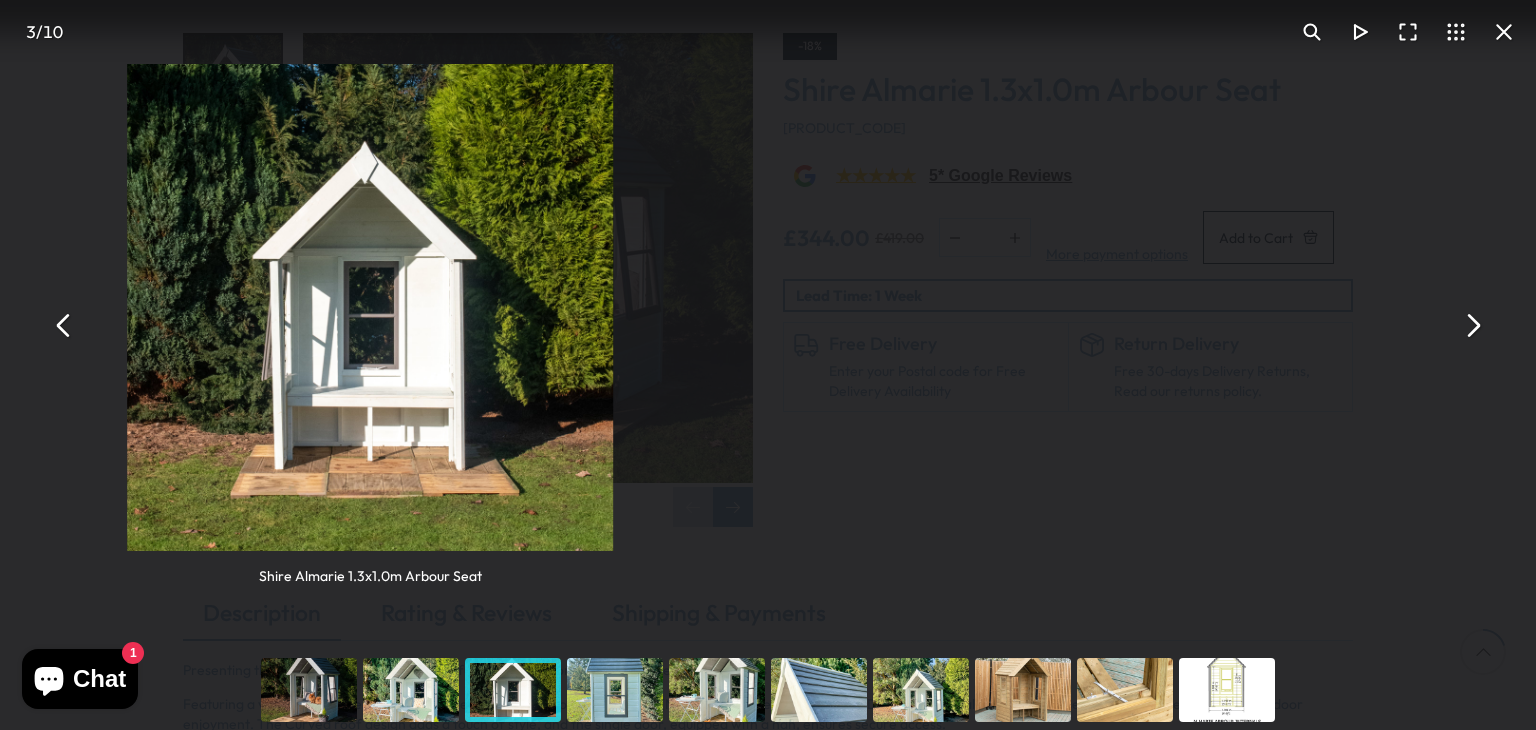 click at bounding box center [64, 325] 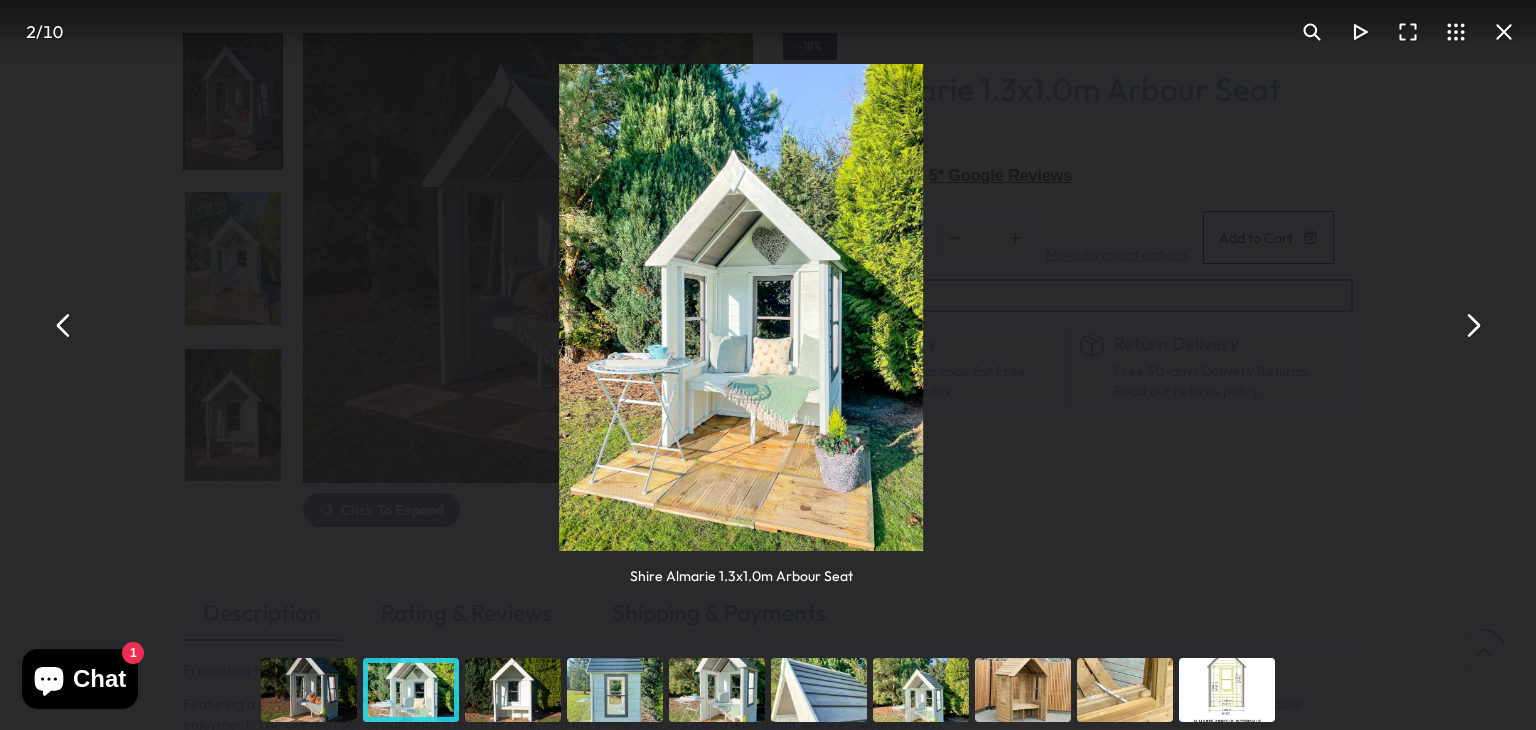 click at bounding box center (64, 325) 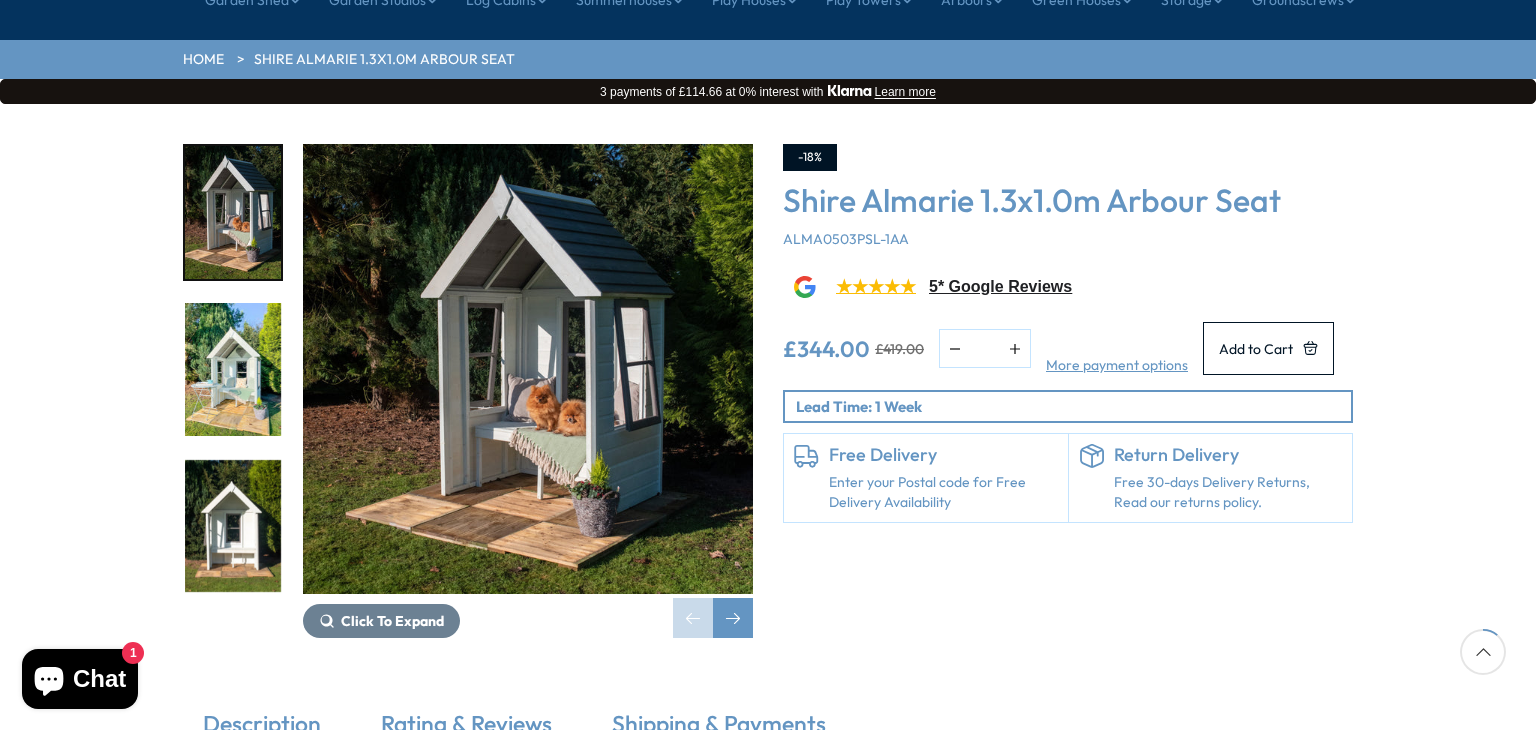 scroll, scrollTop: 89, scrollLeft: 0, axis: vertical 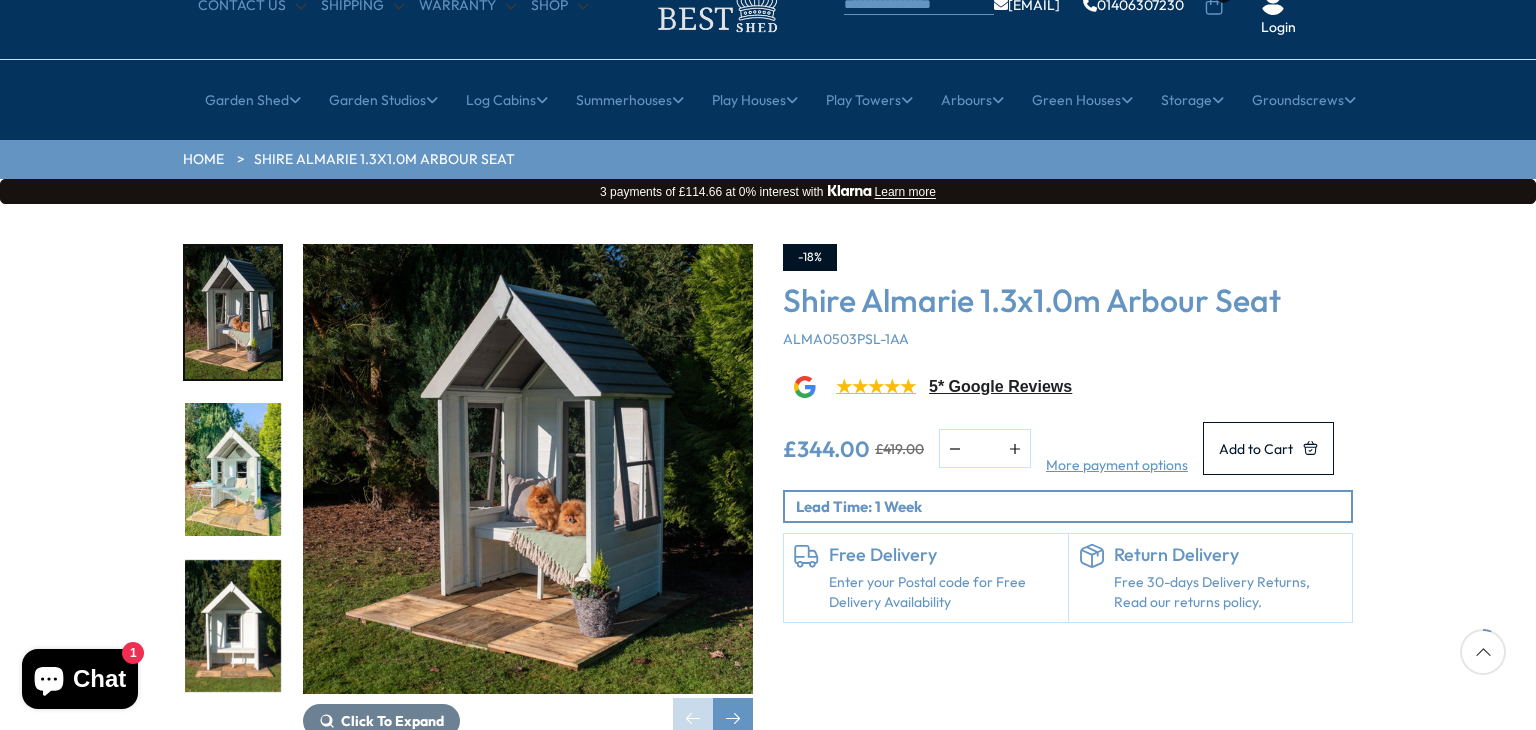click at bounding box center [528, 469] 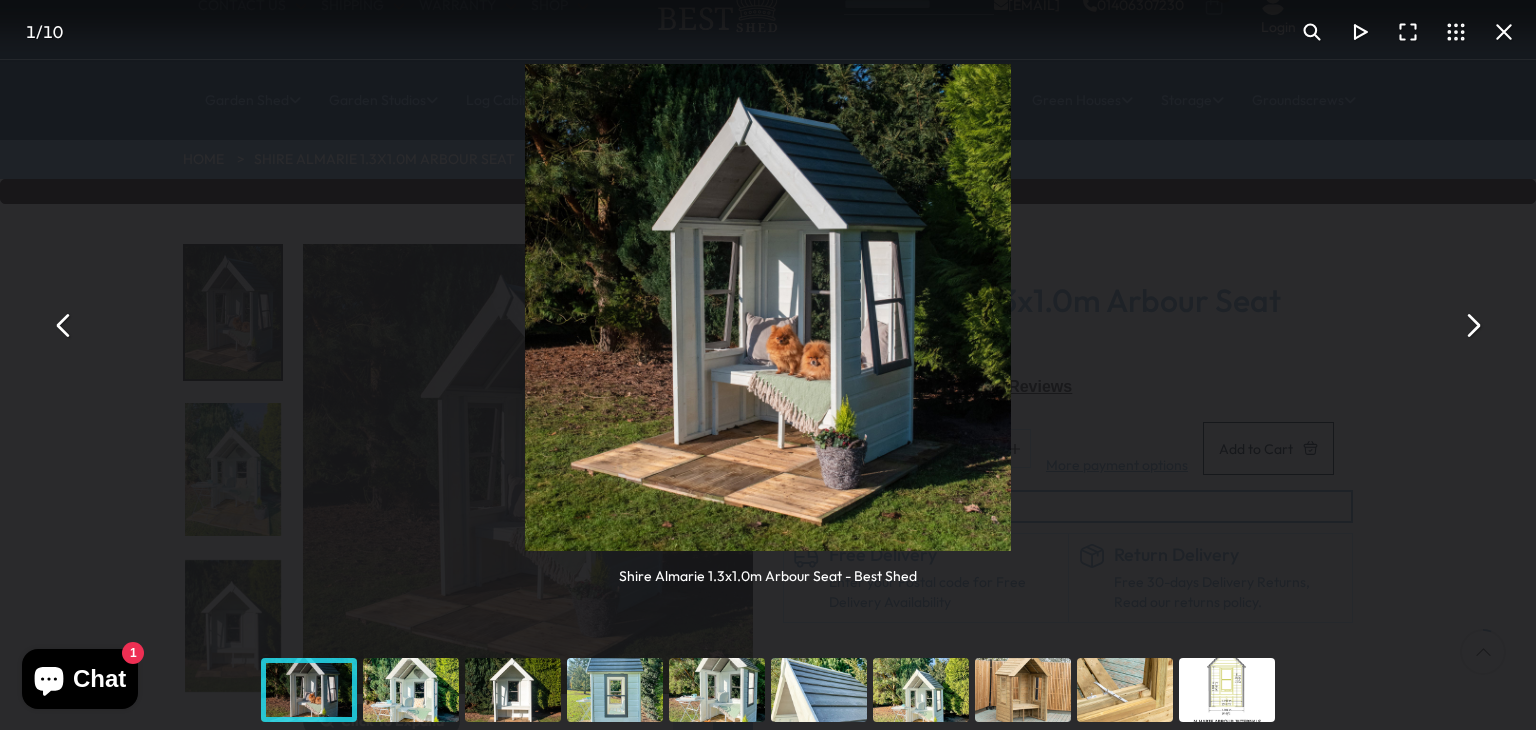click at bounding box center [1472, 325] 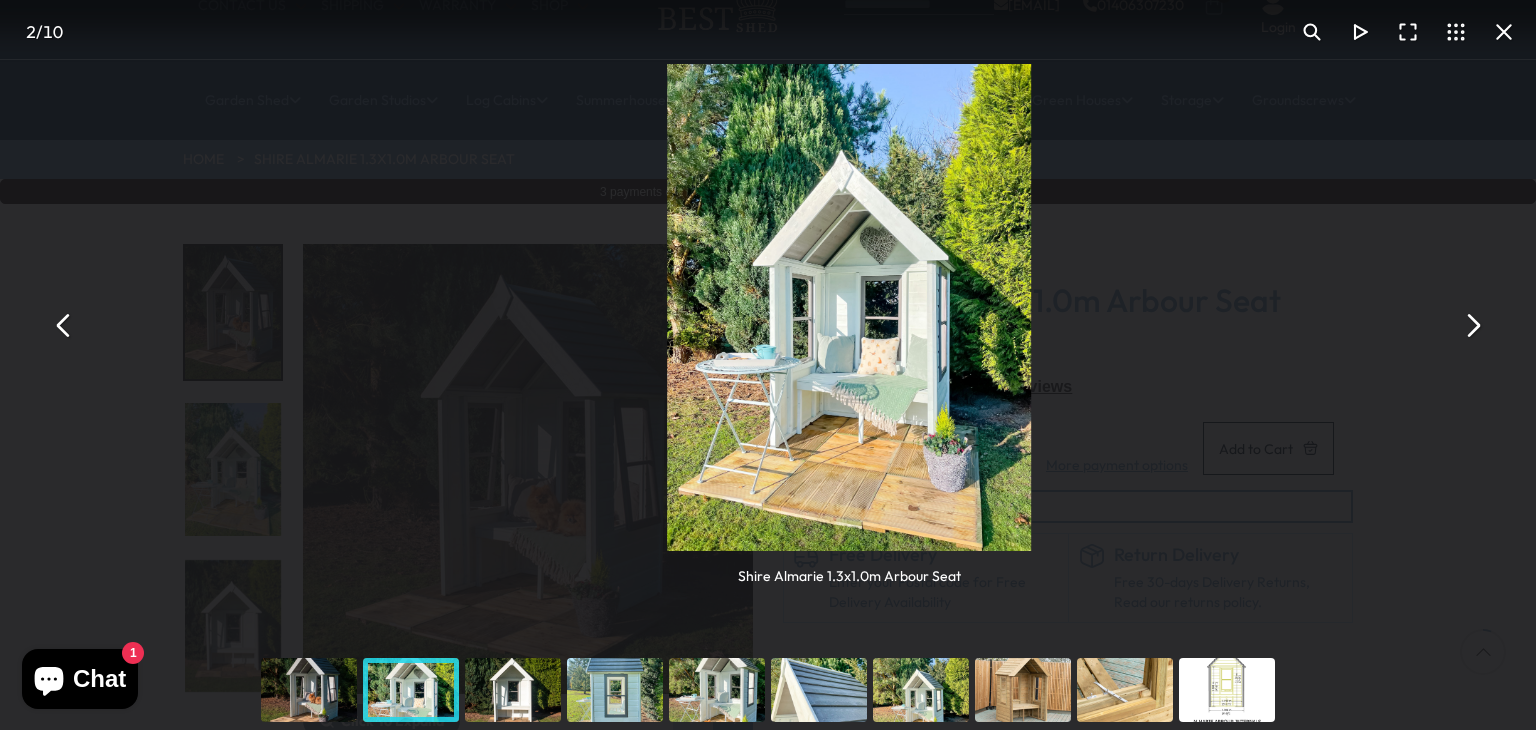 click at bounding box center [1472, 325] 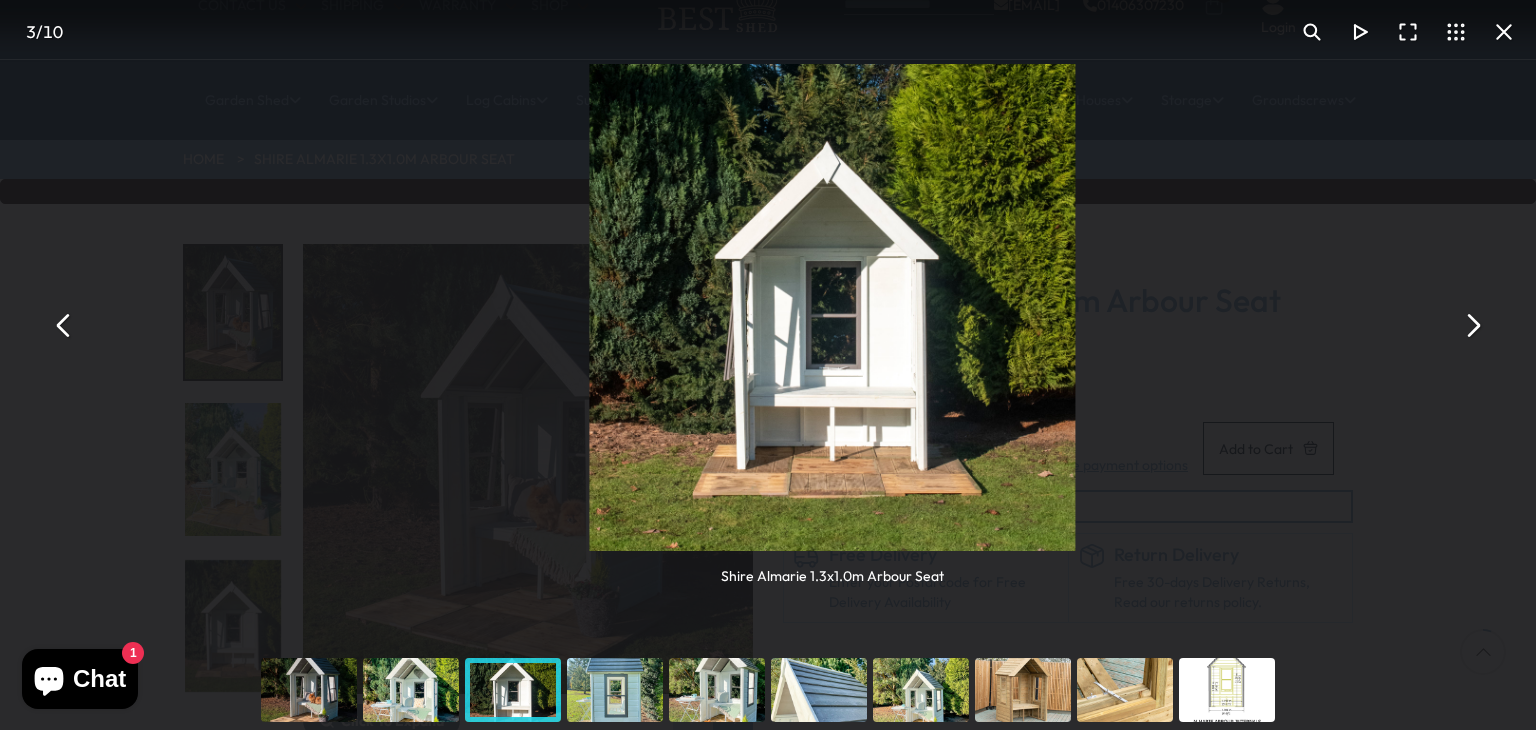 click at bounding box center (1472, 325) 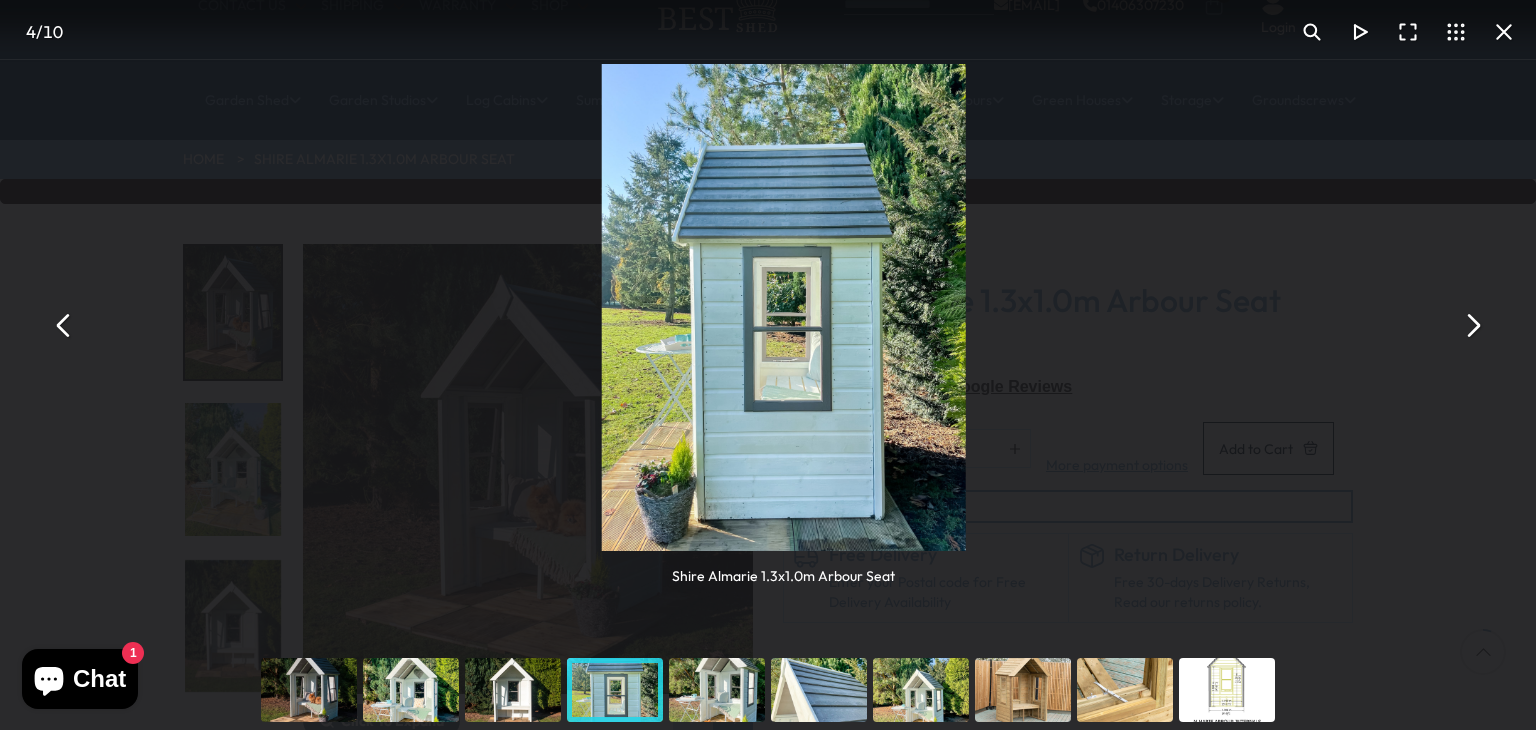 click at bounding box center [1472, 325] 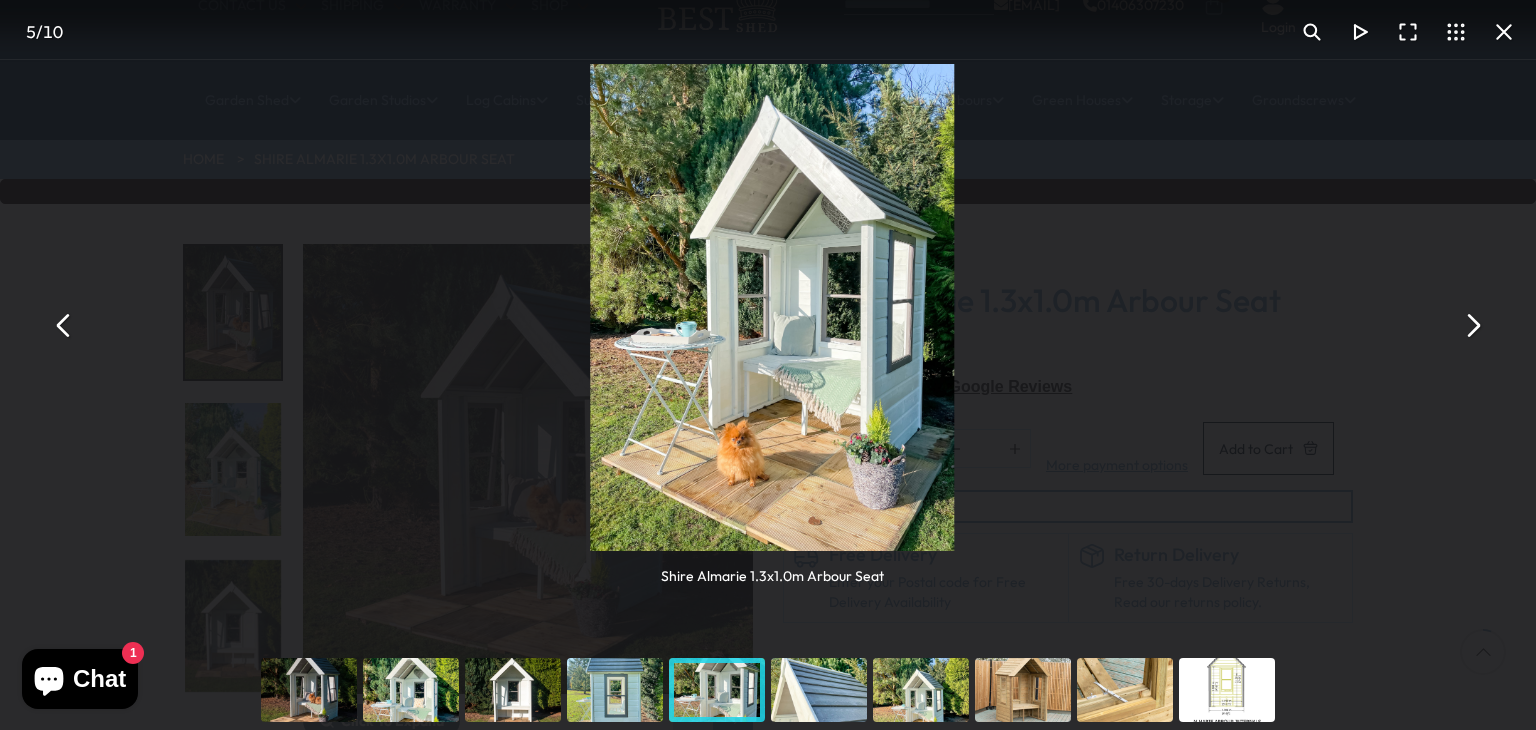 click at bounding box center (1472, 325) 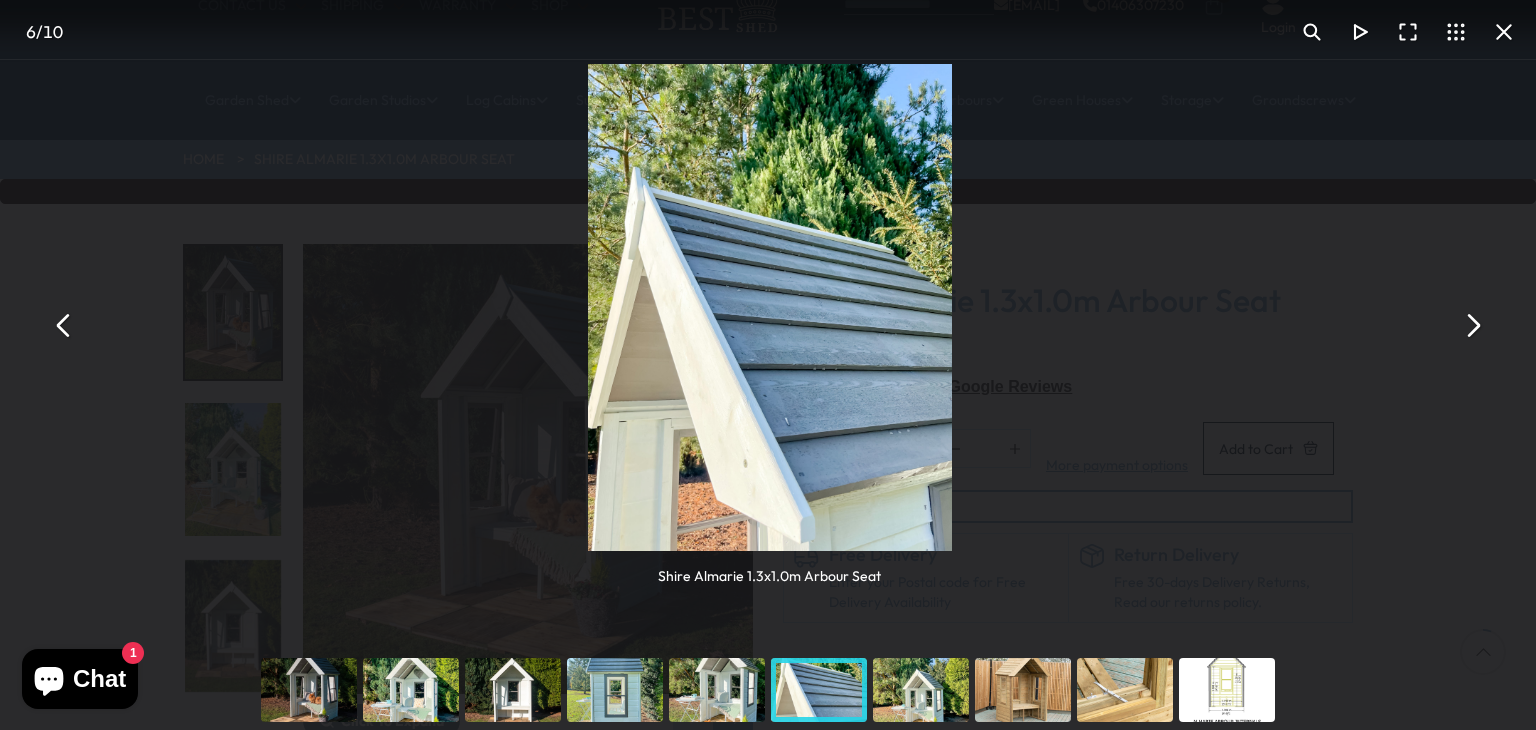 click at bounding box center (1472, 325) 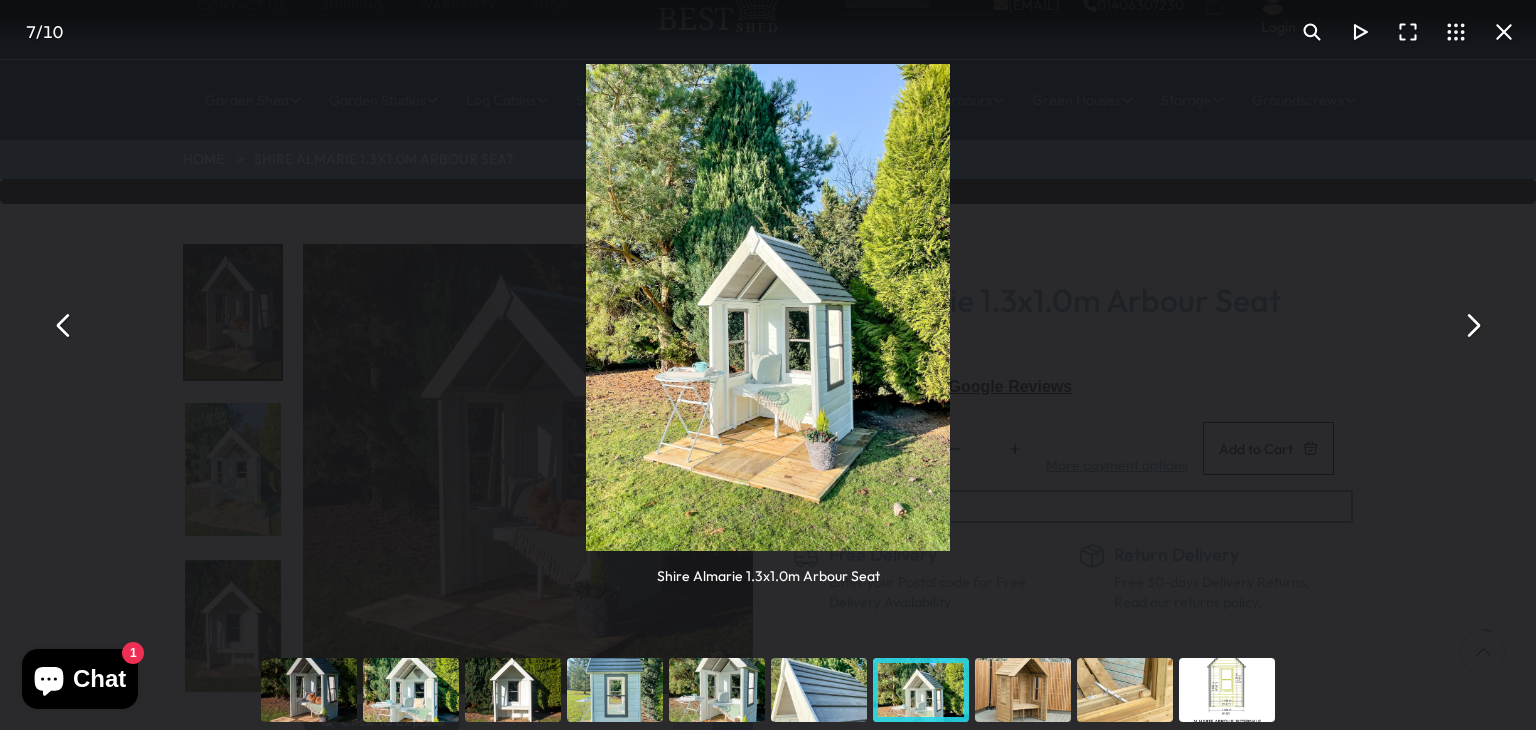click at bounding box center (1472, 325) 